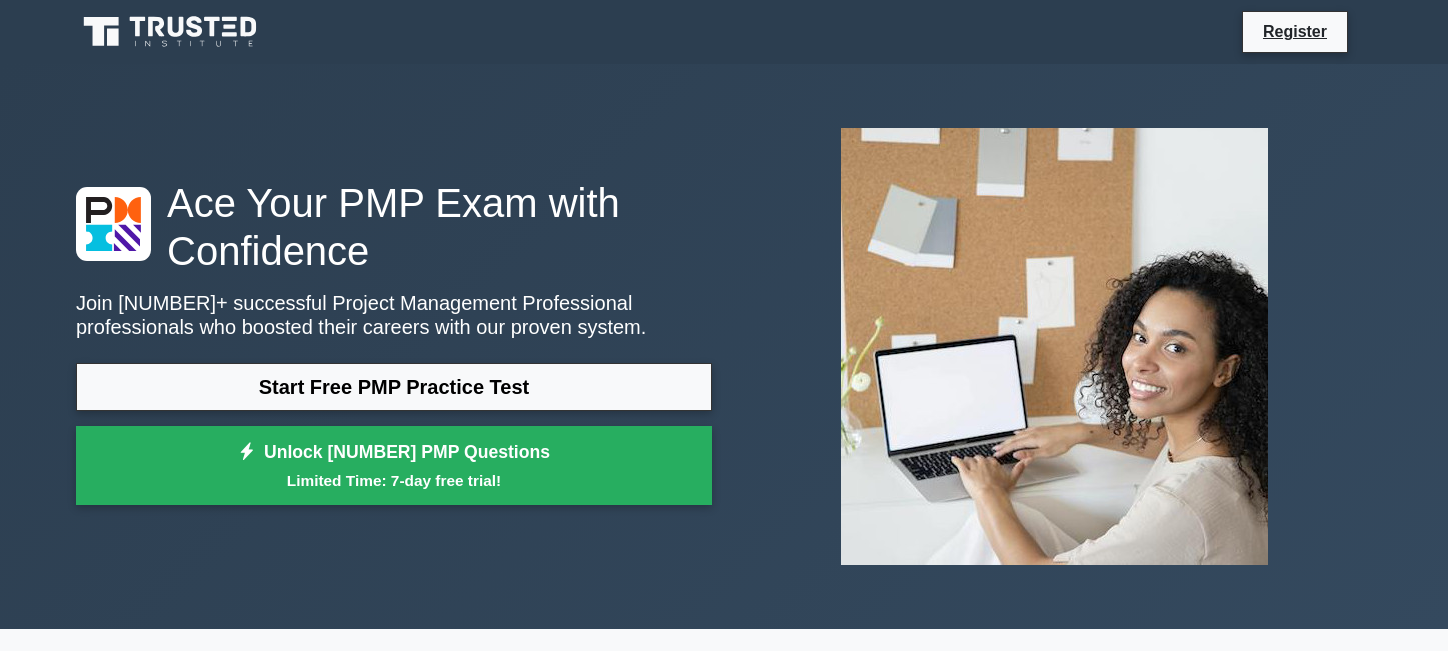 scroll, scrollTop: 0, scrollLeft: 0, axis: both 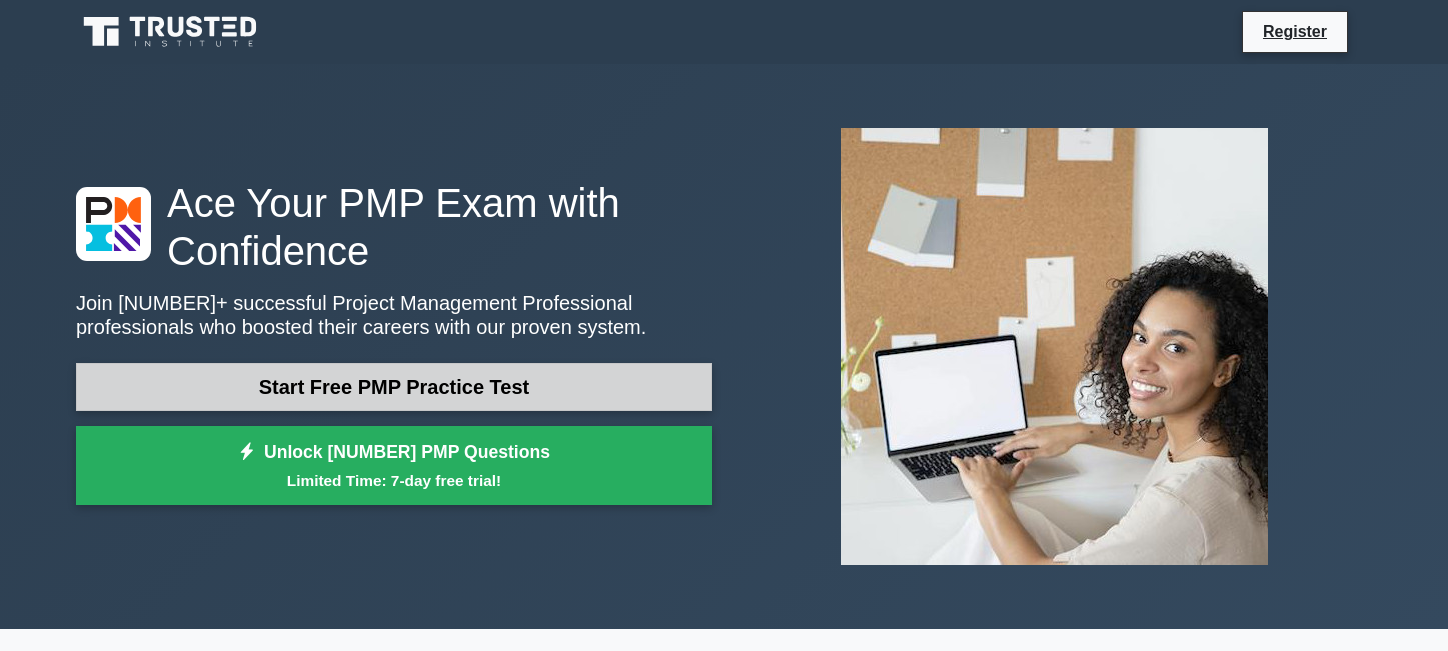 click on "Start Free PMP Practice Test" at bounding box center [394, 387] 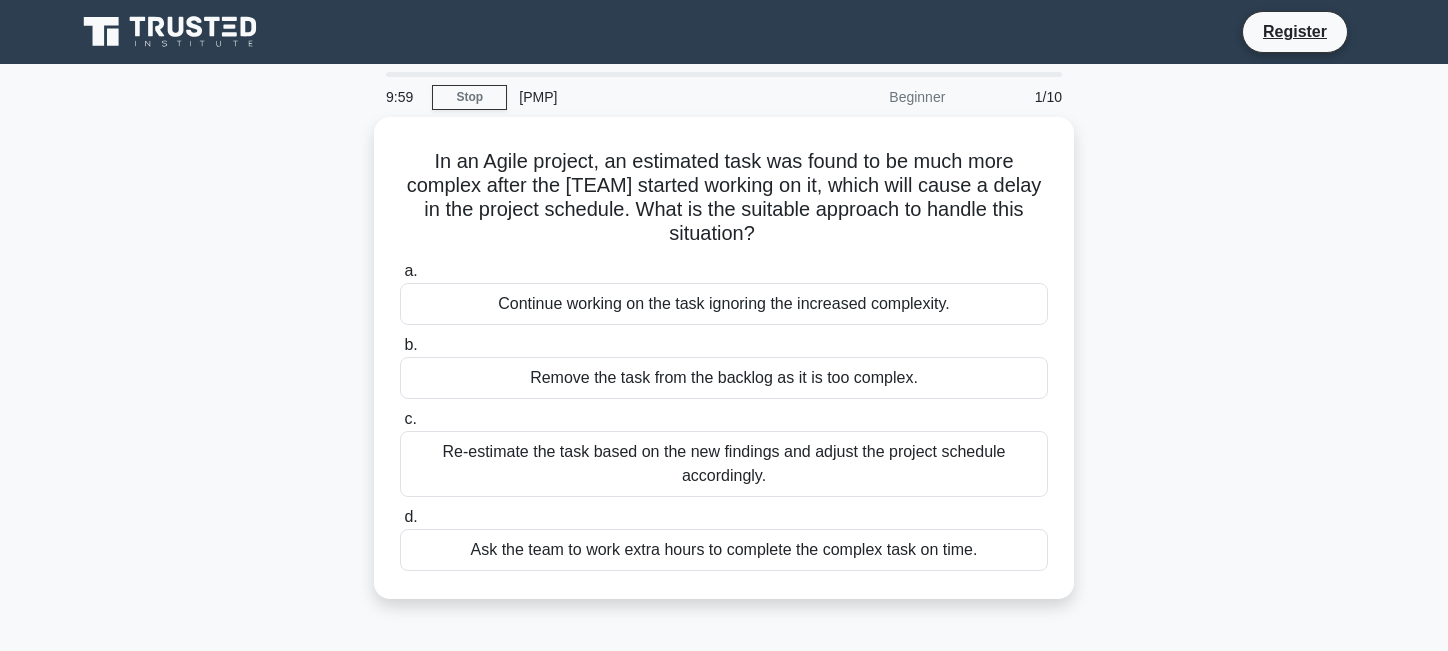 scroll, scrollTop: 0, scrollLeft: 0, axis: both 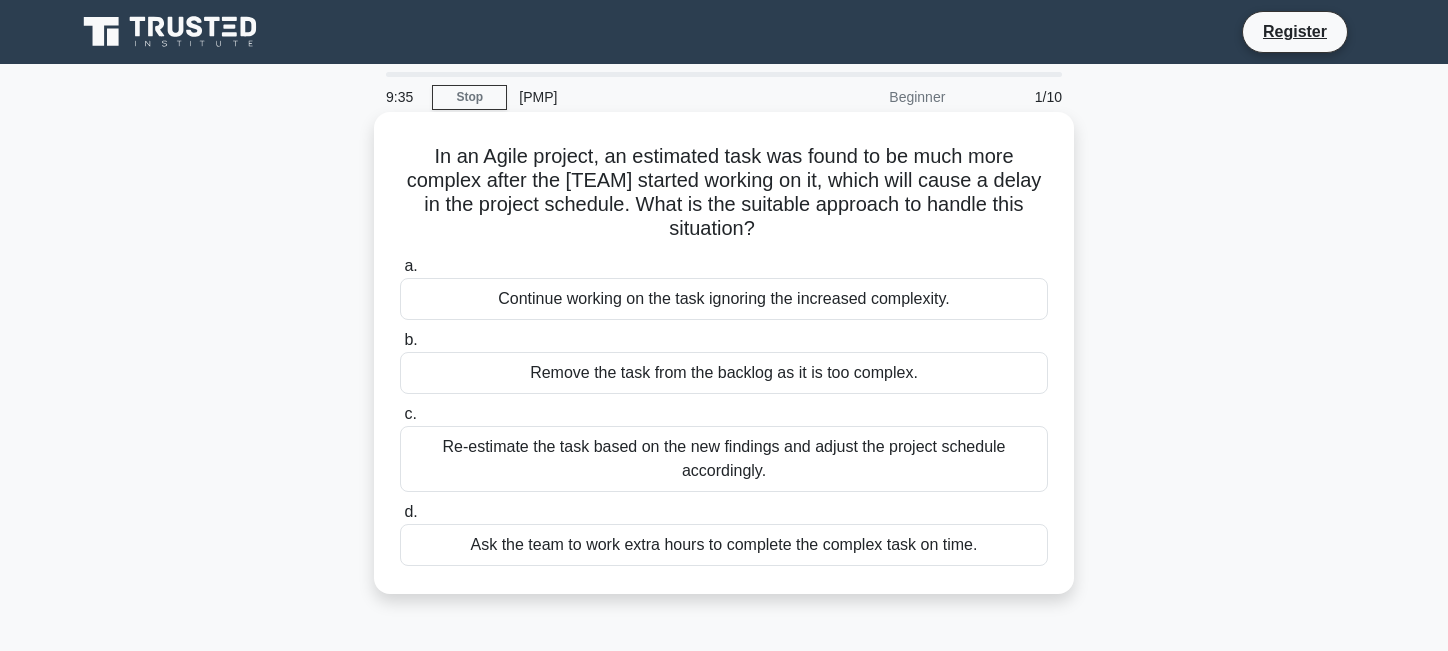 click on "Re-estimate the task based on the new findings and adjust the project schedule accordingly." at bounding box center [724, 459] 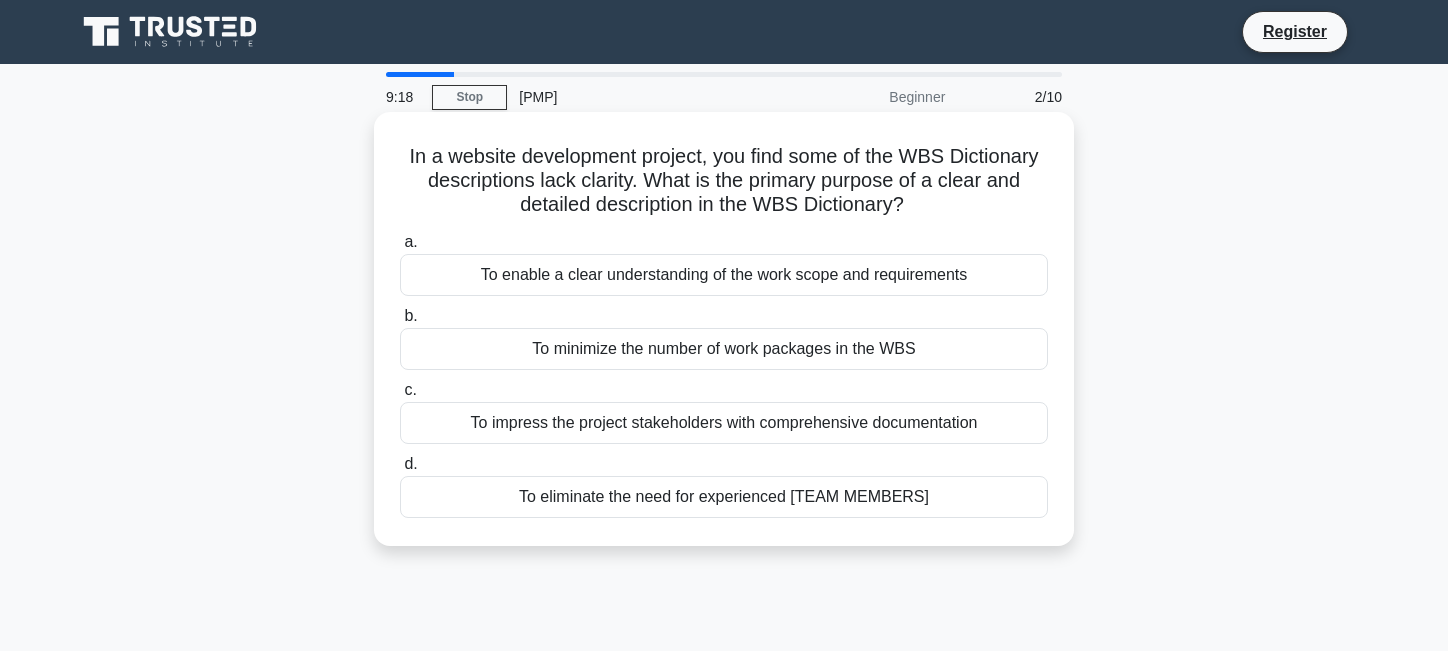 click on "To enable a clear understanding of the work scope and requirements" at bounding box center (724, 275) 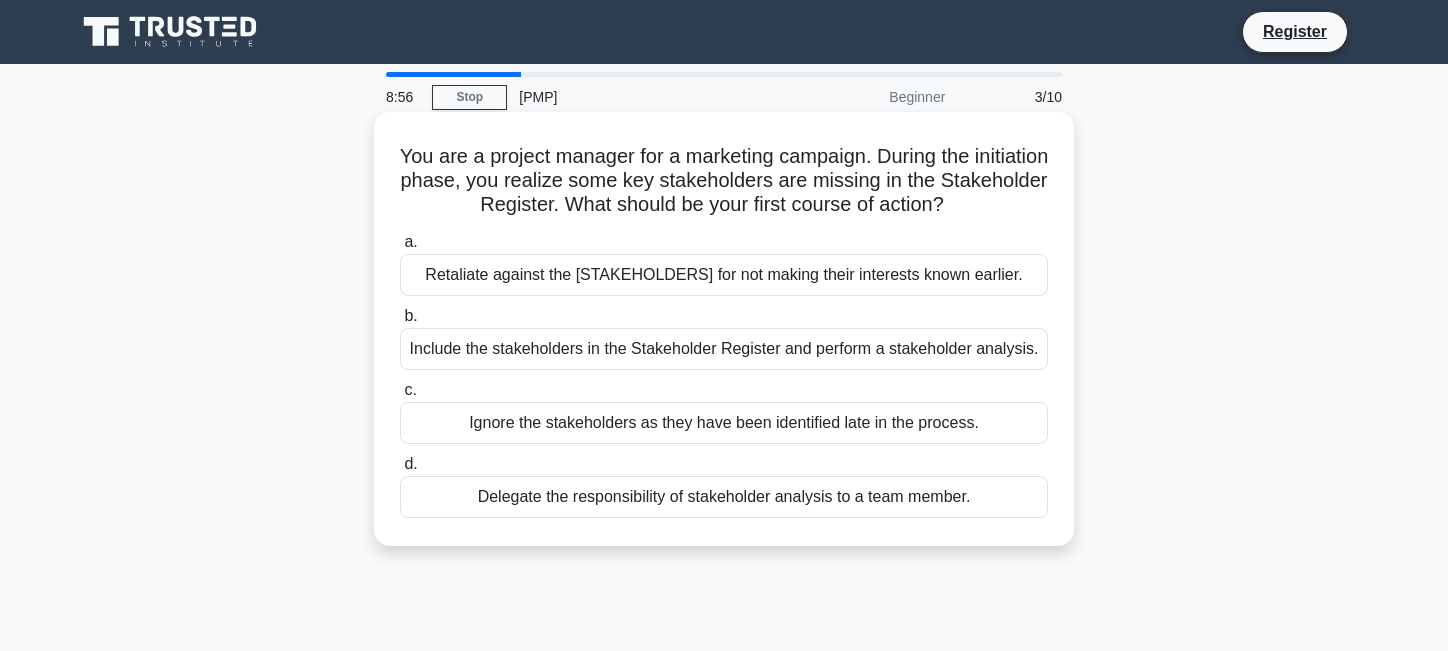 click on "Include the stakeholders in the Stakeholder Register and perform a stakeholder analysis." at bounding box center (724, 349) 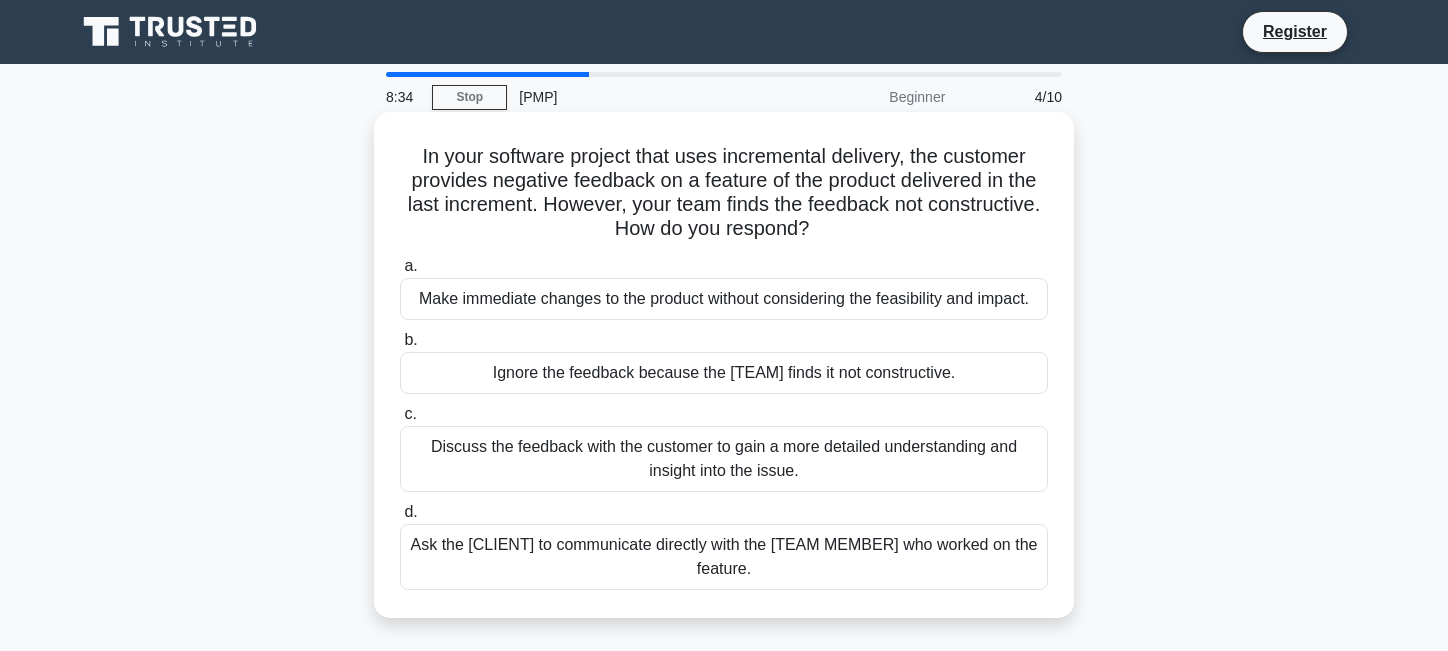 click on "Discuss the feedback with the customer to gain a more detailed understanding and insight into the issue." at bounding box center (724, 459) 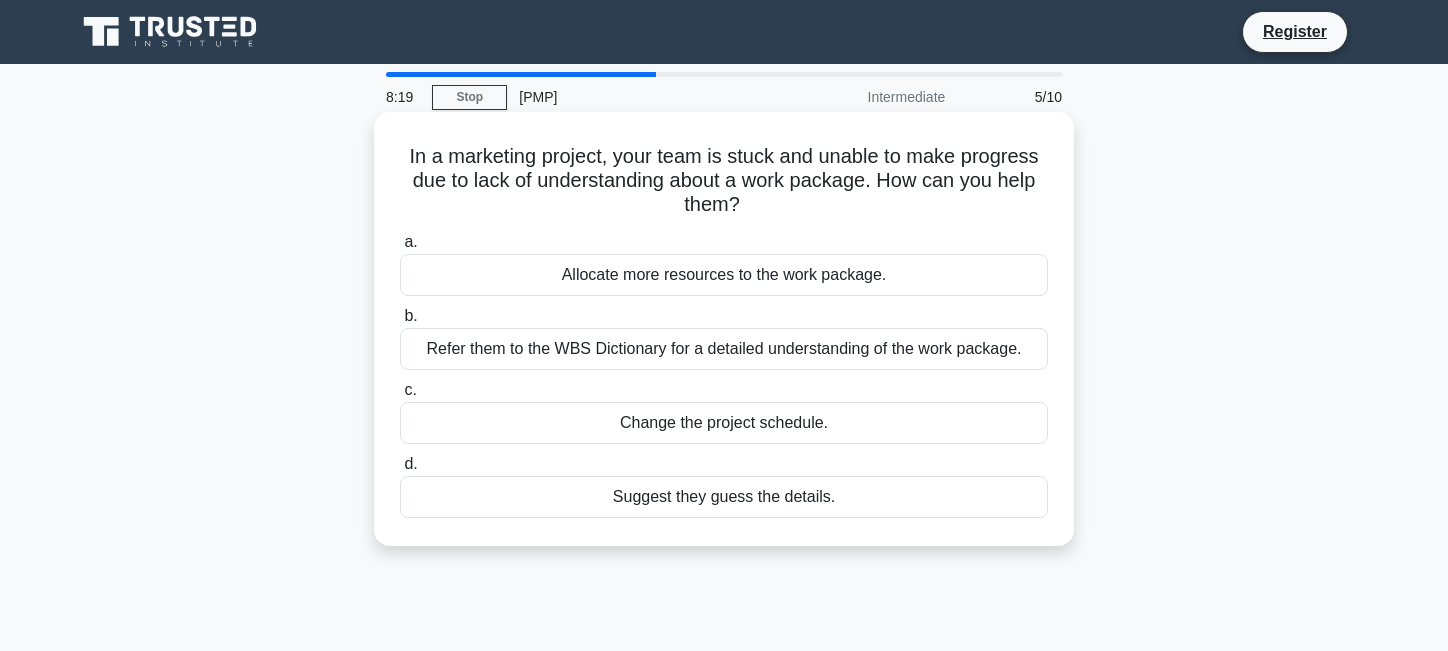 click on "Refer them to the WBS Dictionary for a detailed understanding of the work package." at bounding box center (724, 349) 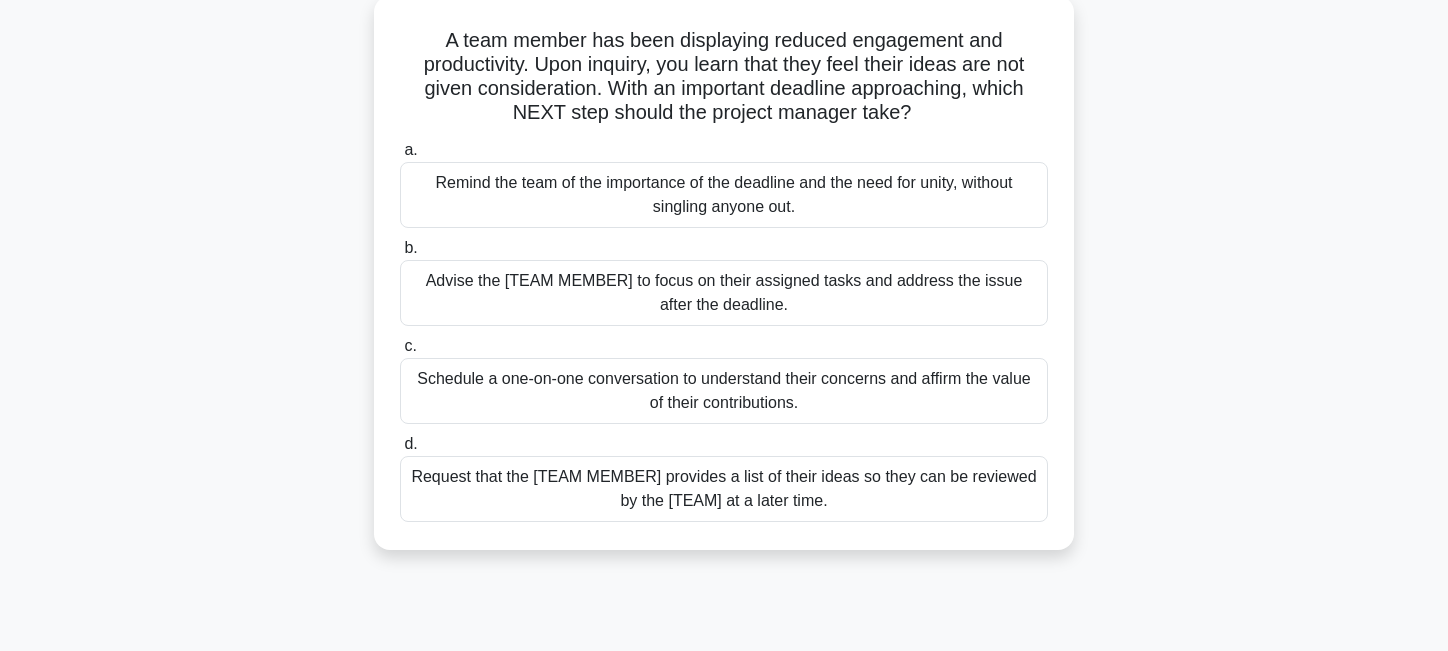 scroll, scrollTop: 118, scrollLeft: 0, axis: vertical 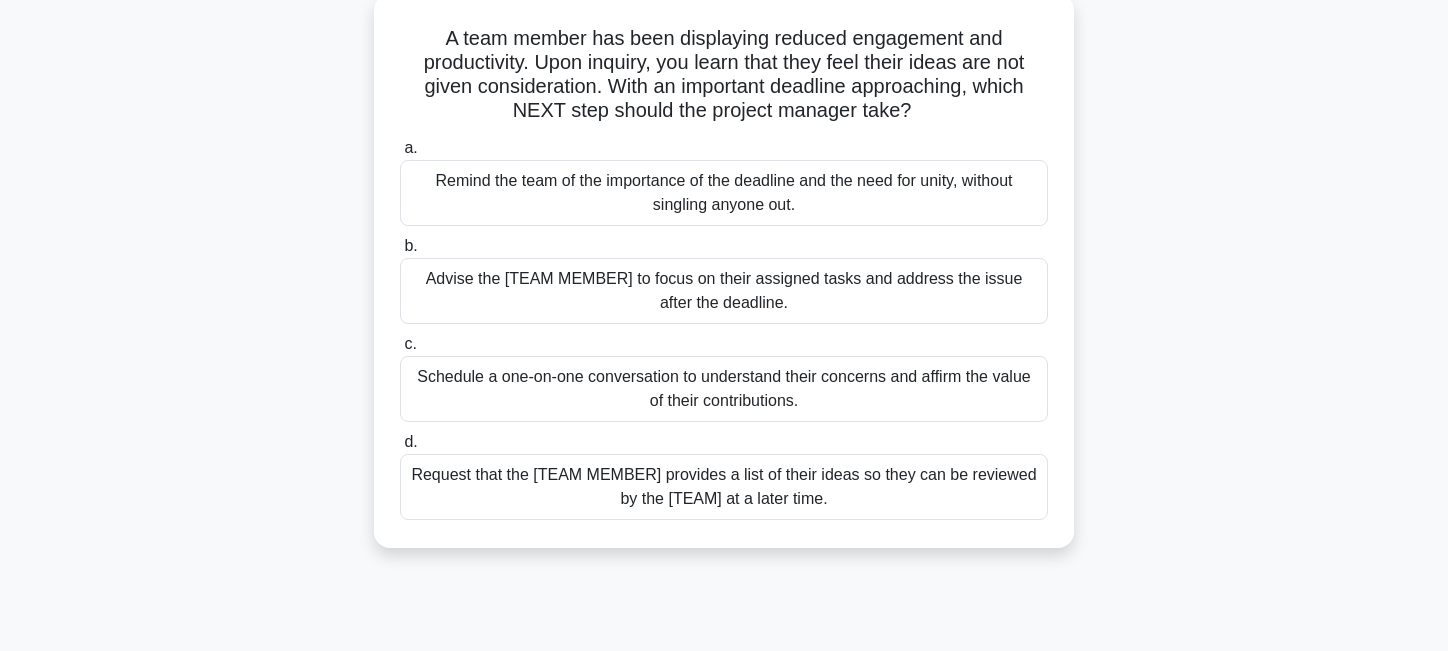 click on "Request that the team member provides a list of their ideas so they can be reviewed by the team at a later time." at bounding box center (724, 487) 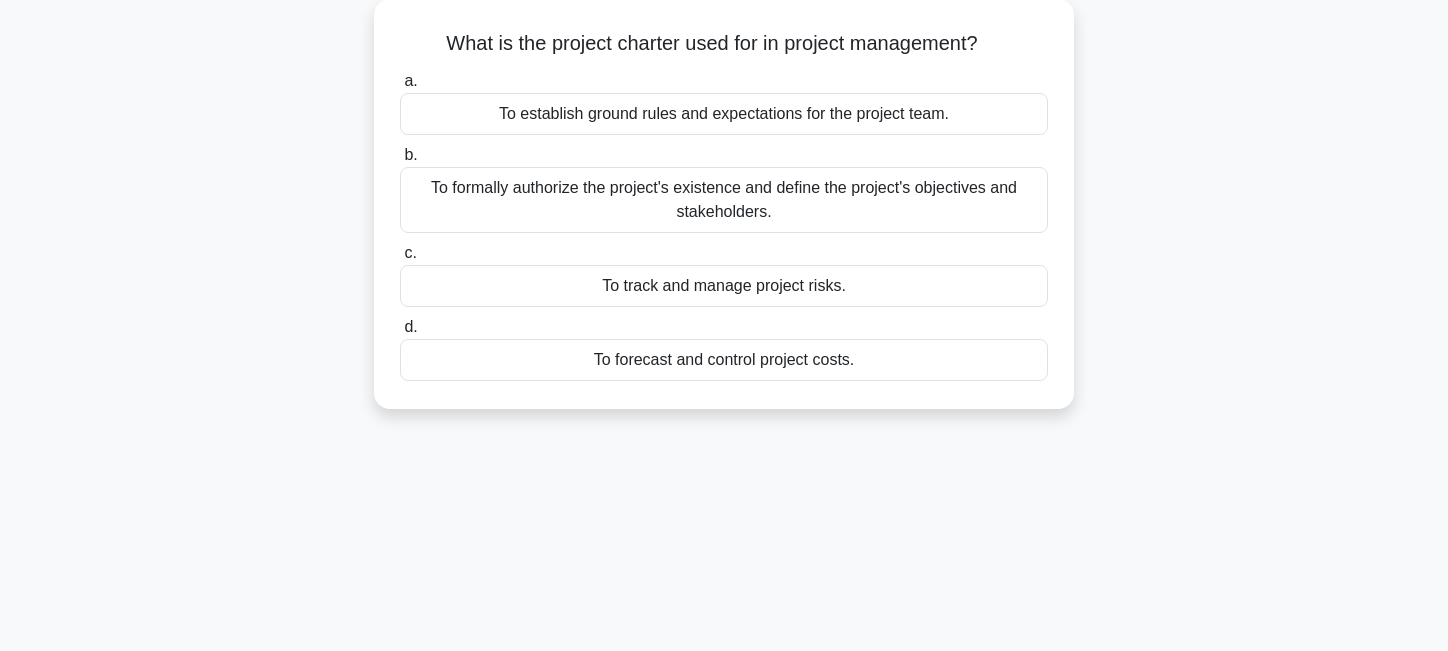 scroll, scrollTop: 0, scrollLeft: 0, axis: both 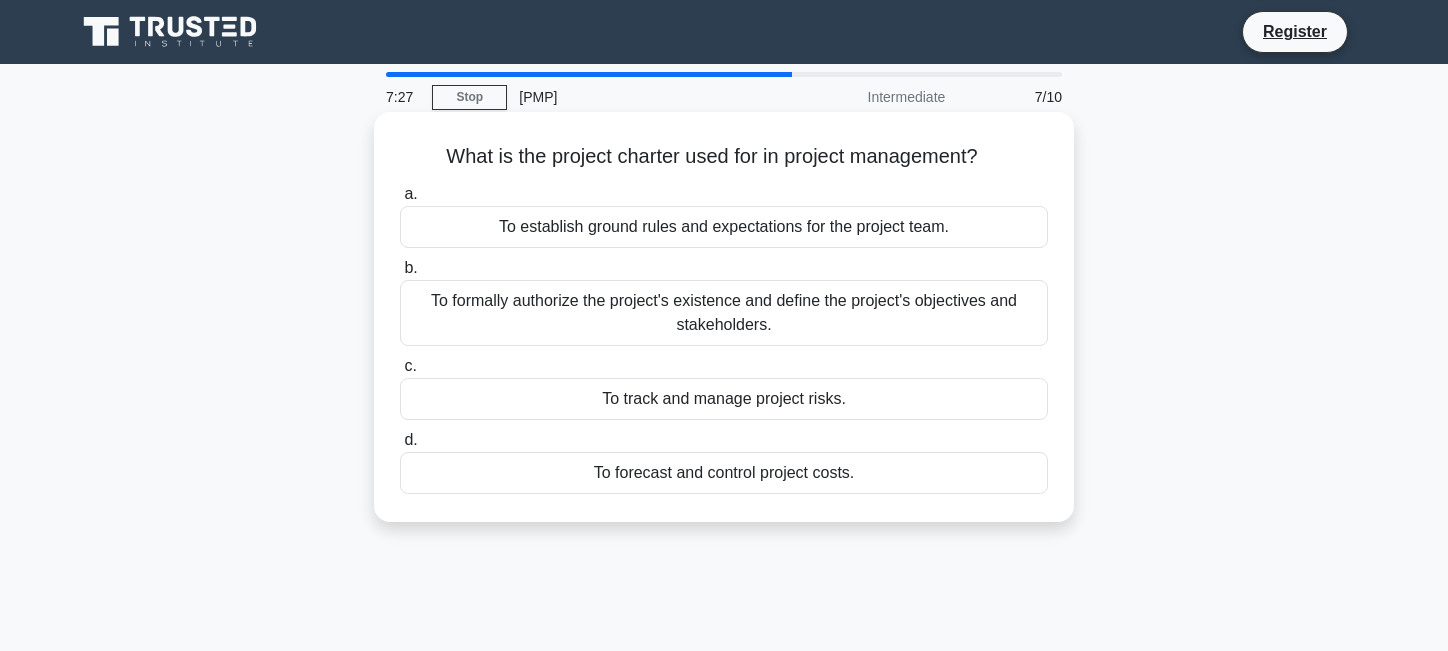 click on "To formally authorize the project's existence and define the project's objectives and stakeholders." at bounding box center (724, 313) 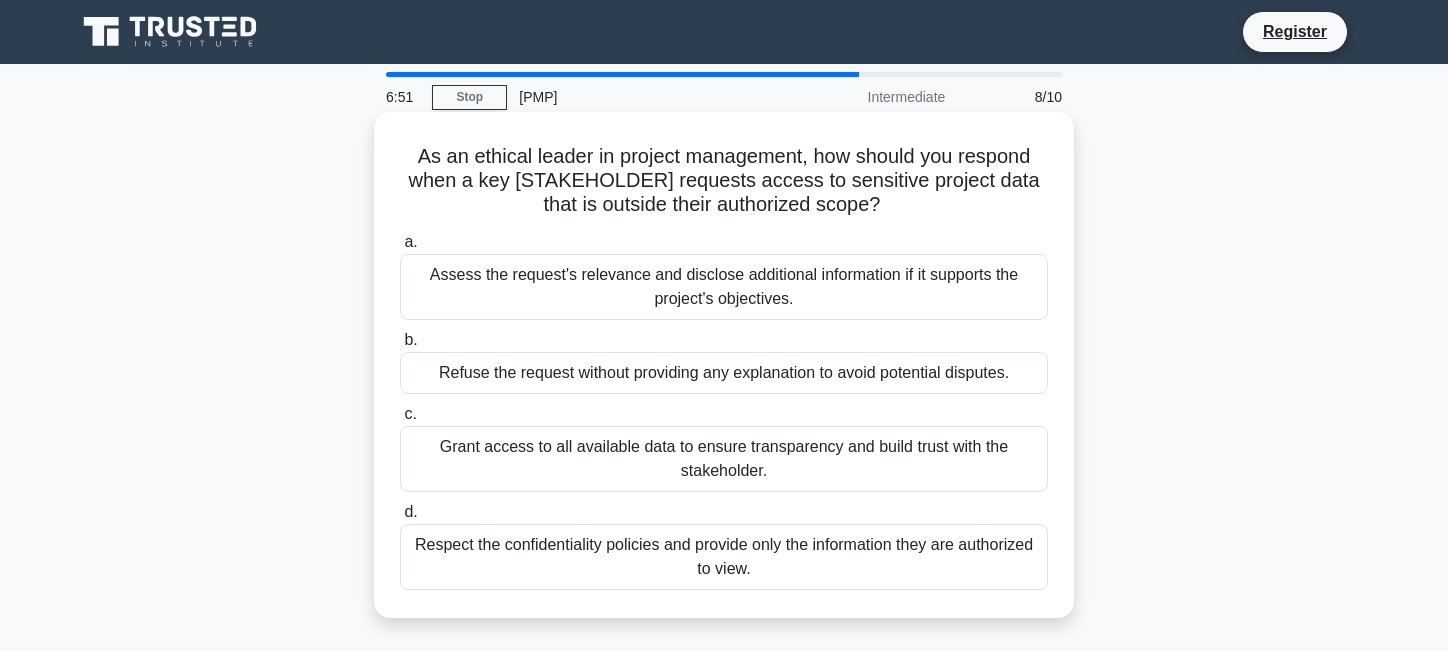 click on "Respect the confidentiality policies and provide only the information they are authorized to view." at bounding box center (724, 557) 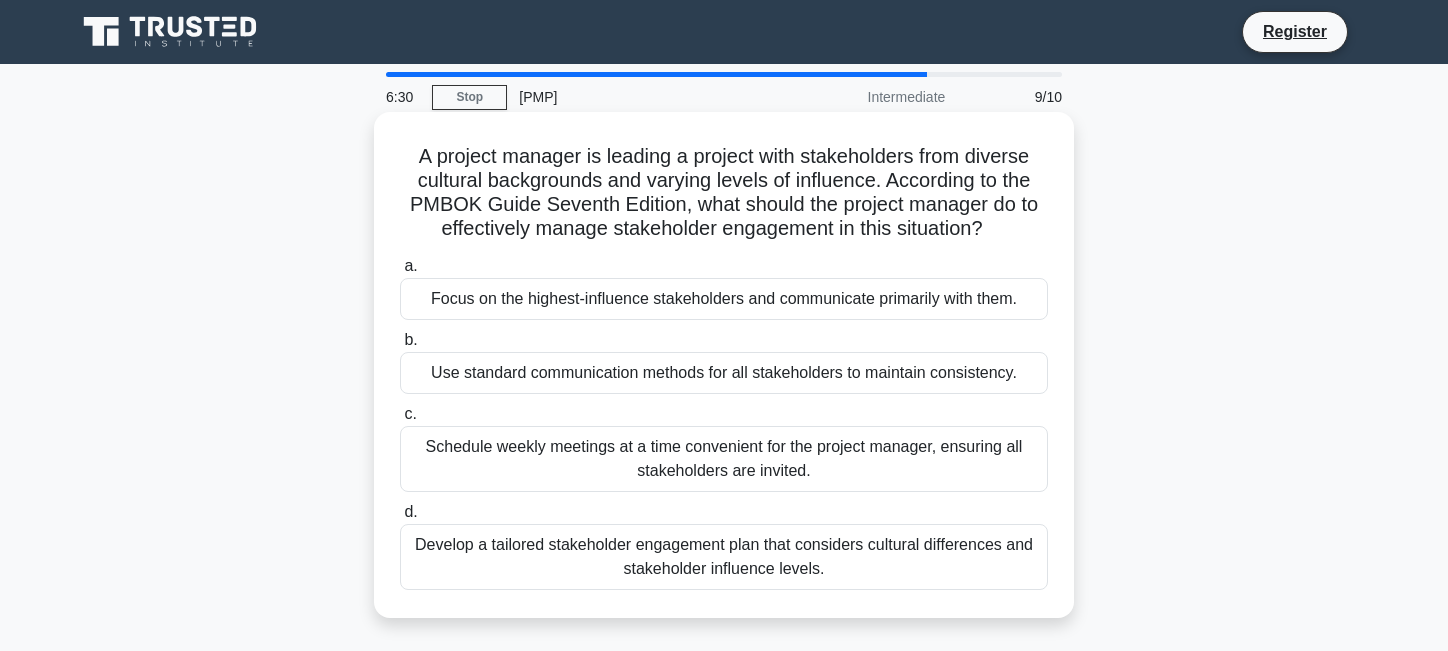click on "Develop a tailored stakeholder engagement plan that considers cultural differences and stakeholder influence levels." at bounding box center [724, 557] 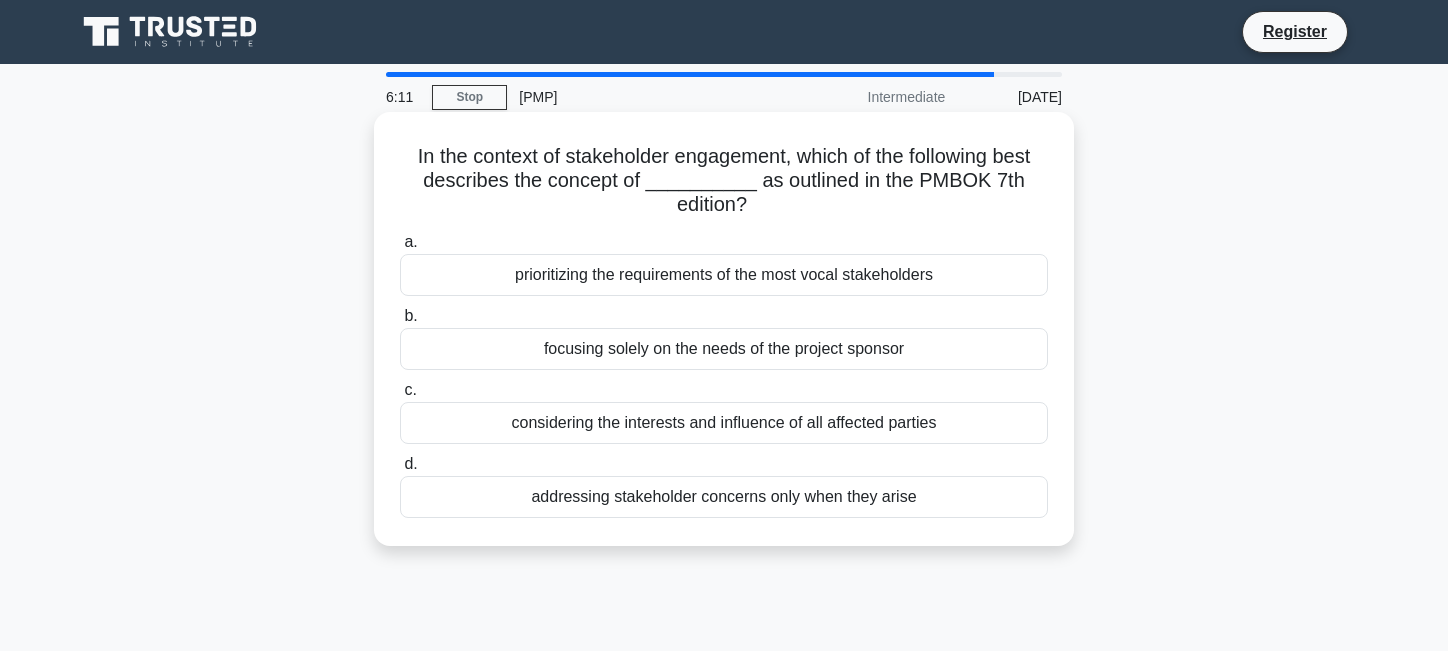 click on "considering the interests and influence of all affected parties" at bounding box center (724, 423) 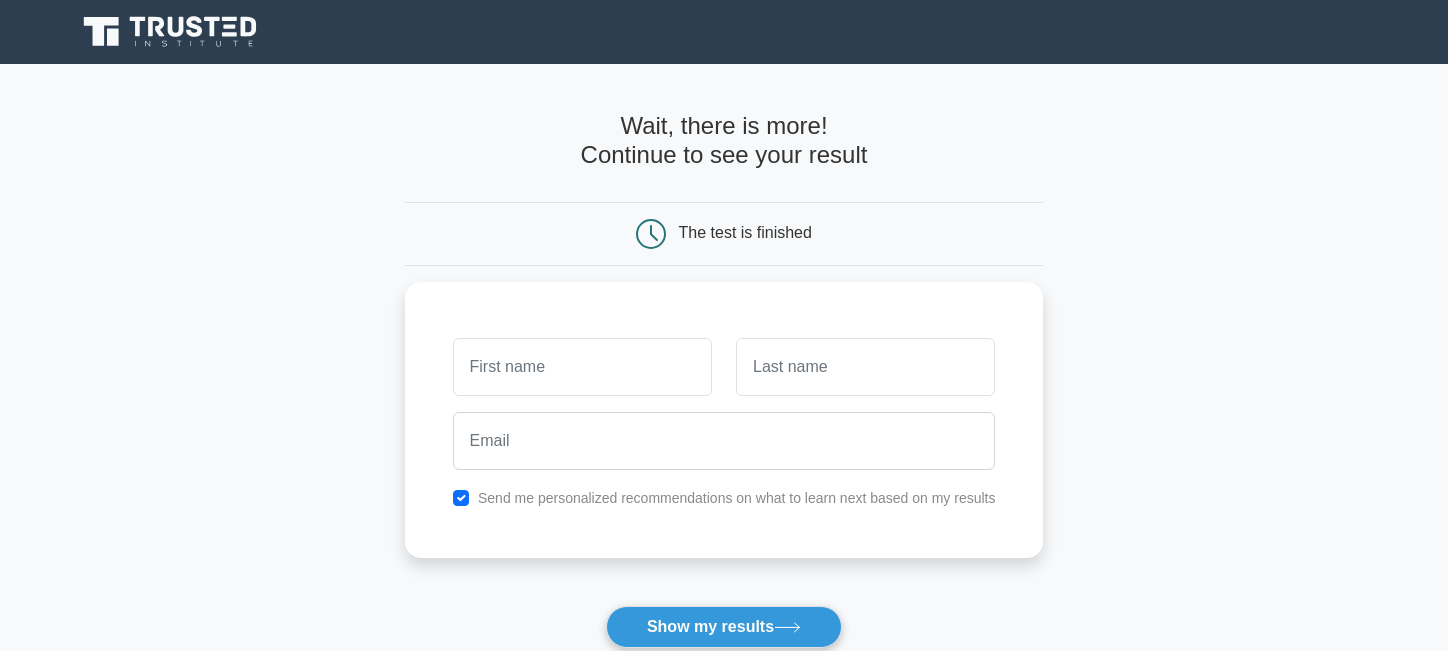 scroll, scrollTop: 0, scrollLeft: 0, axis: both 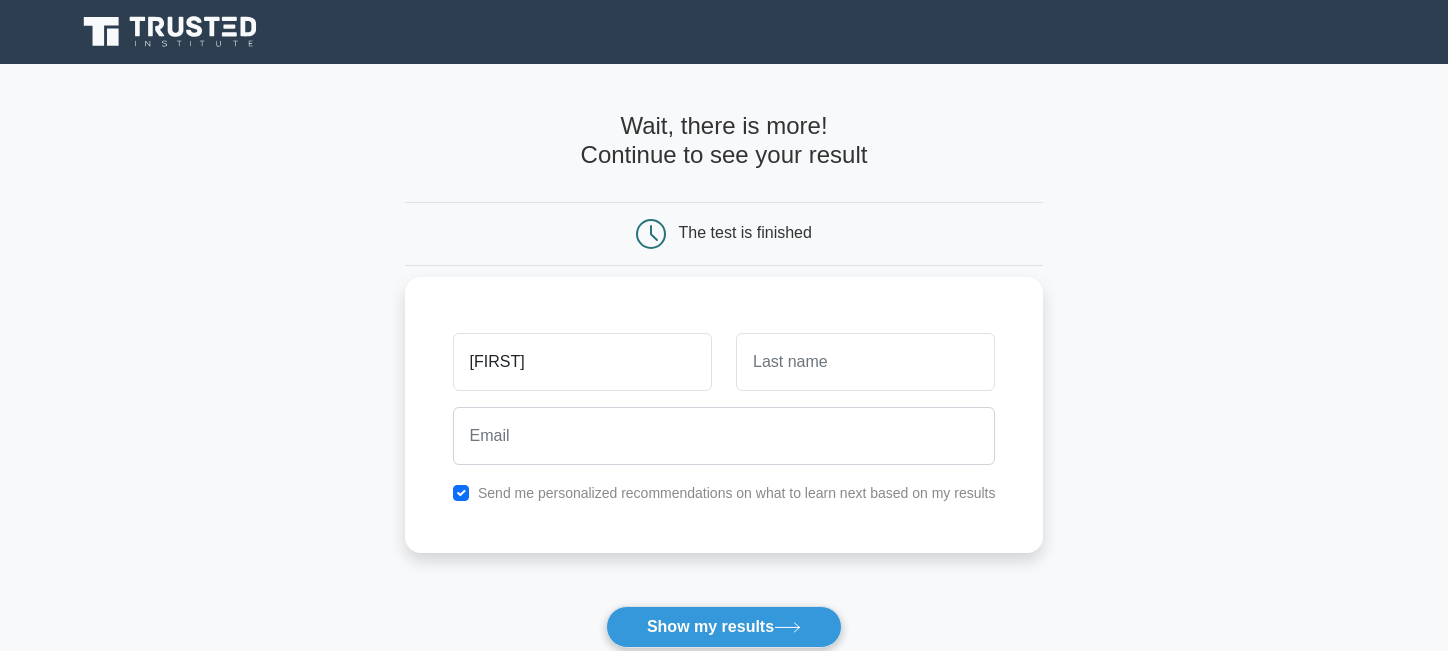 type on "[FIRST]" 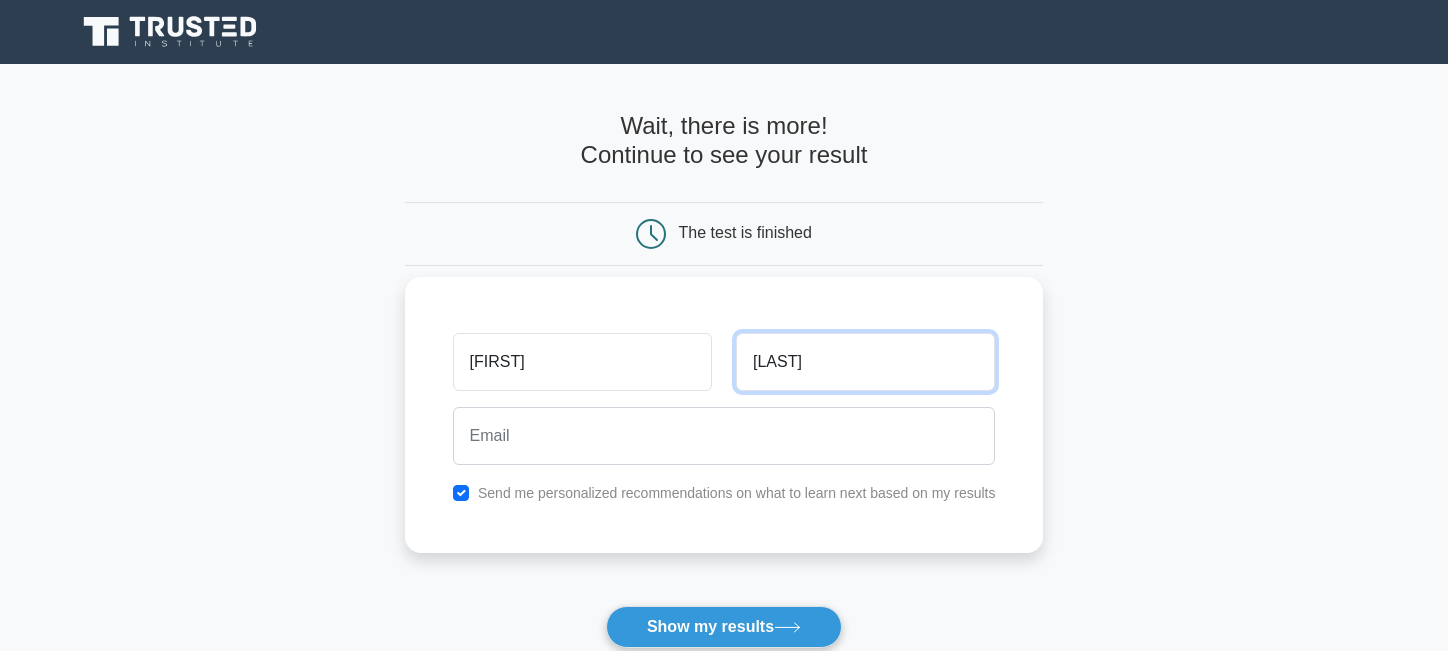 click on "Makdai" at bounding box center (865, 362) 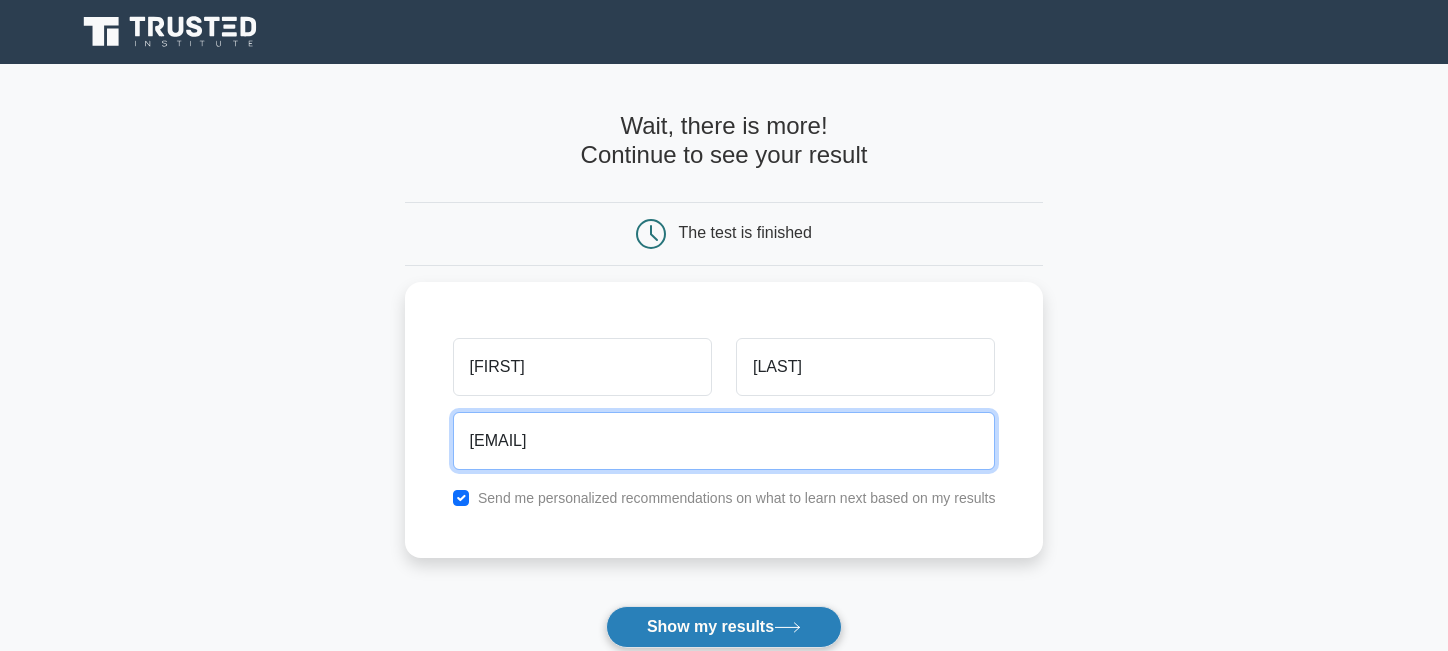 type on "jeegarmakdani@yahoo.in" 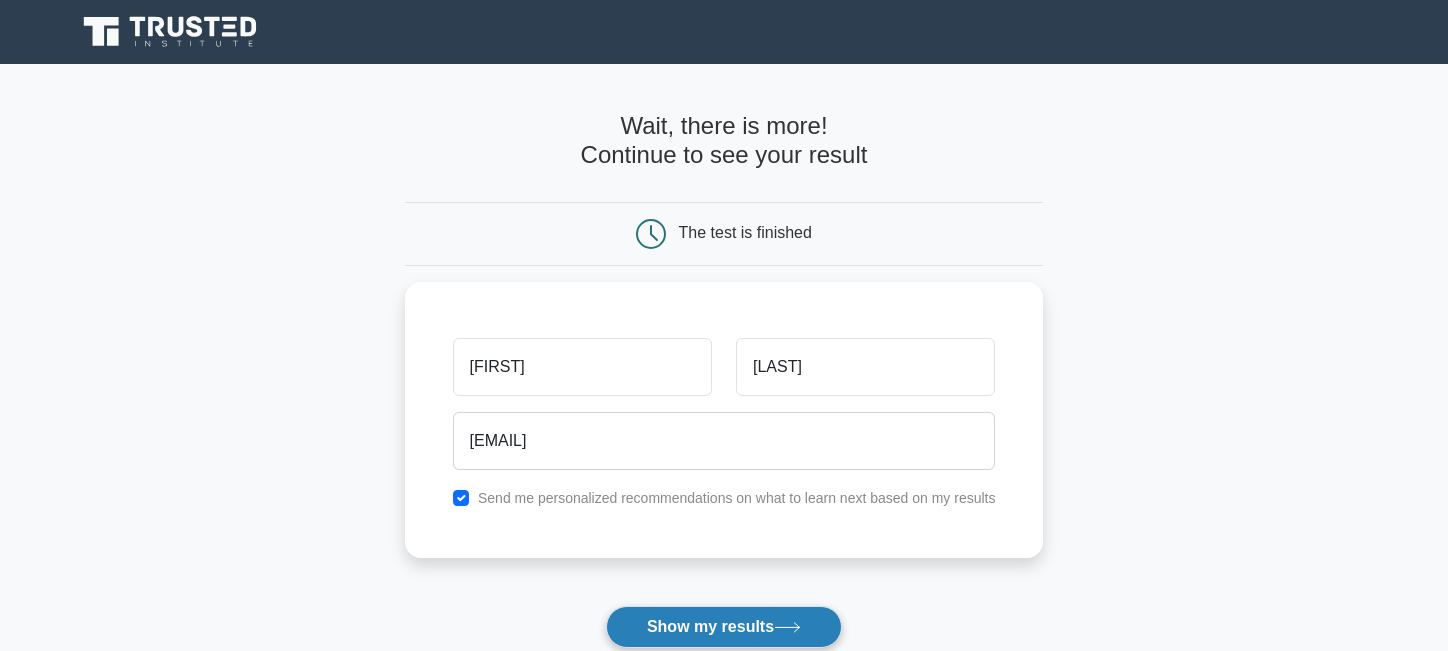 click on "Show my results" at bounding box center [724, 627] 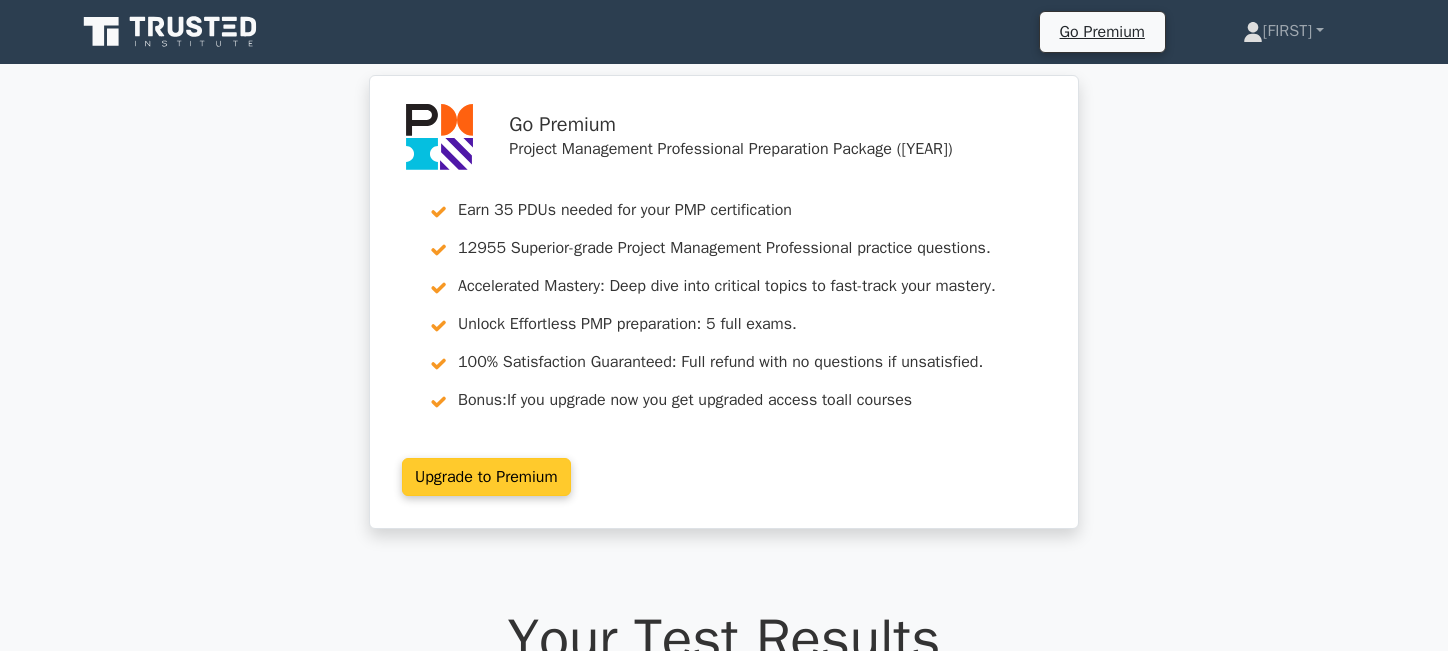 scroll, scrollTop: 0, scrollLeft: 0, axis: both 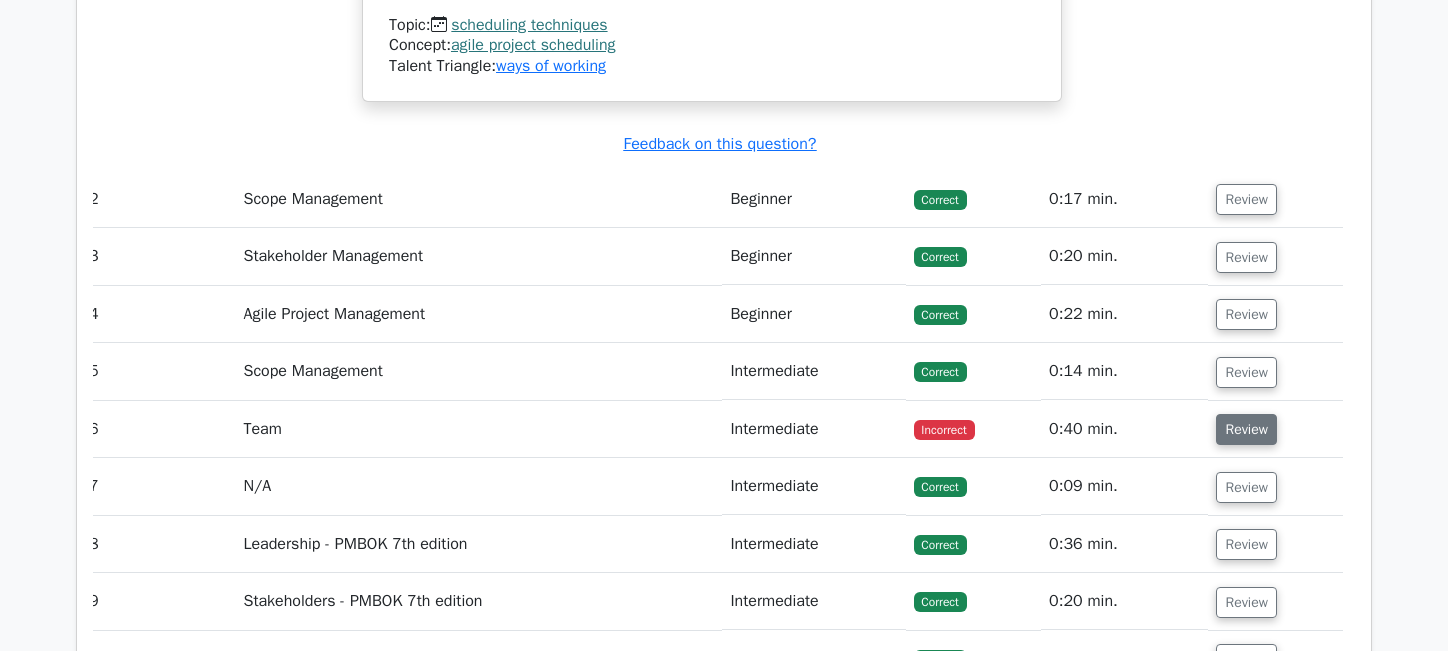 click on "Review" at bounding box center [1246, 429] 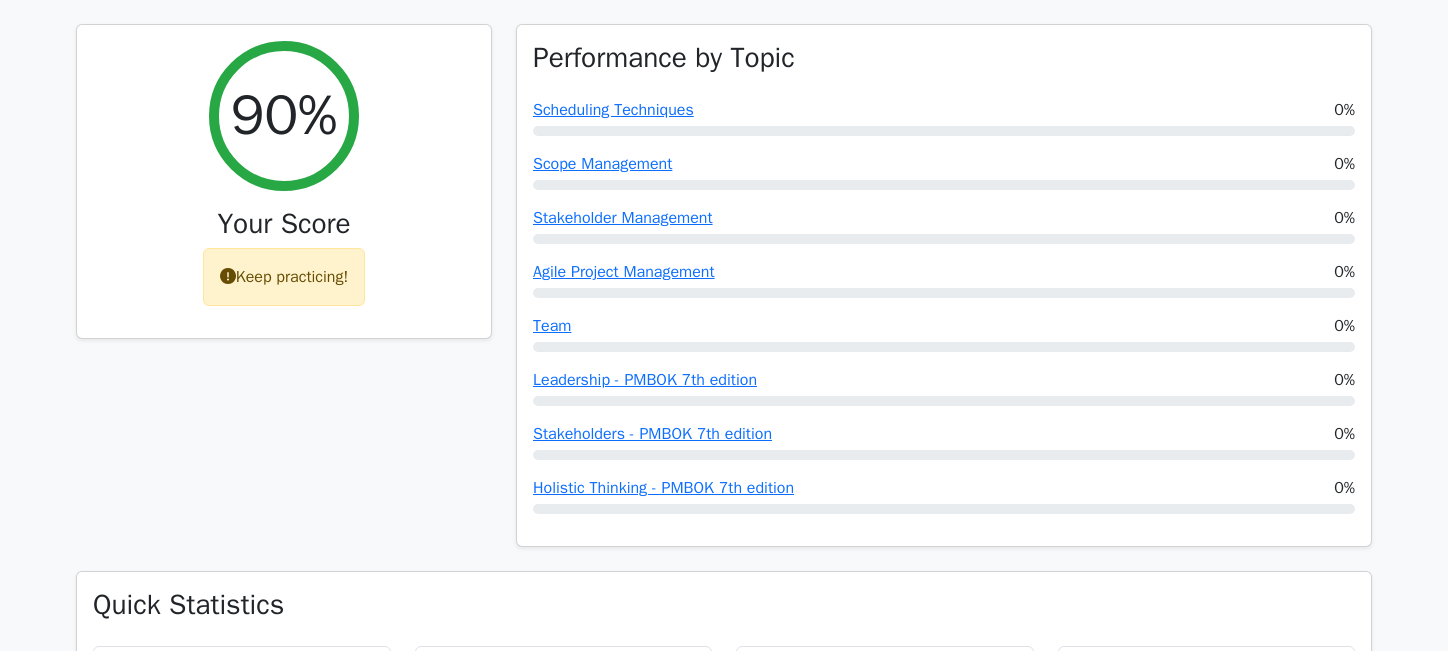 scroll, scrollTop: 742, scrollLeft: 0, axis: vertical 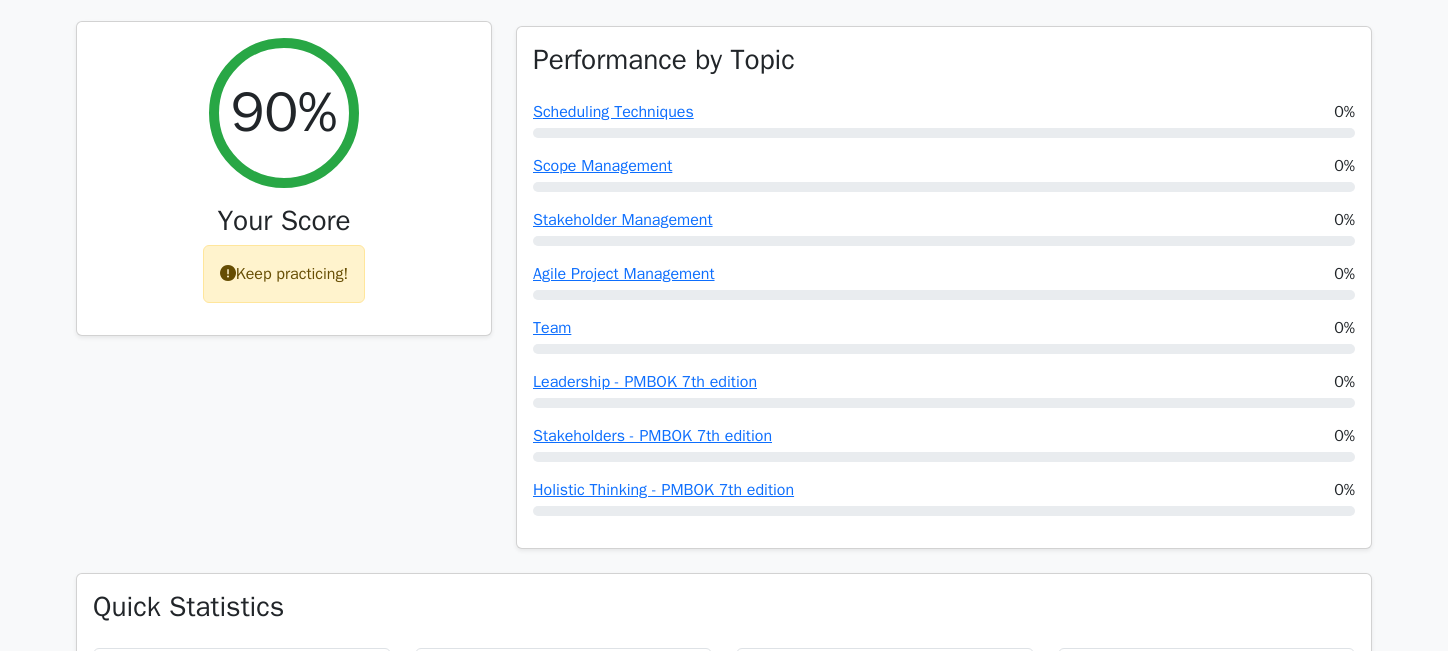 click at bounding box center [228, 273] 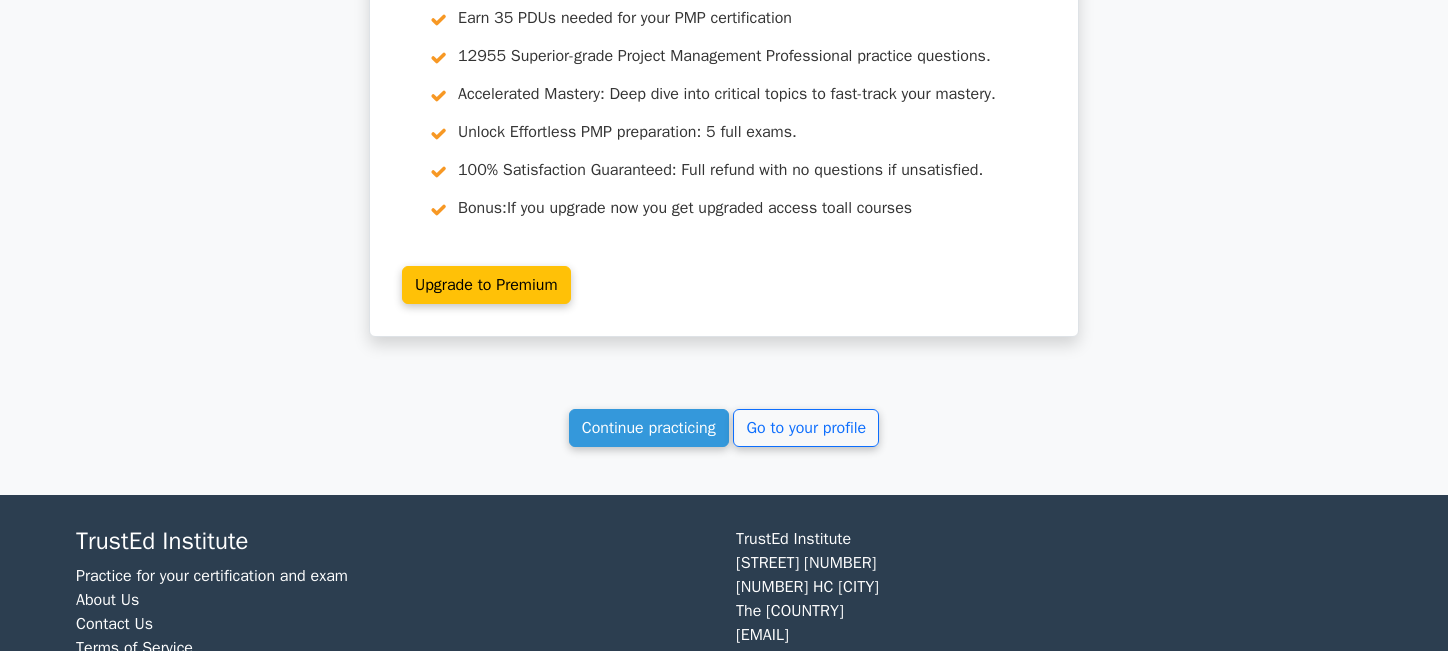 scroll, scrollTop: 4400, scrollLeft: 0, axis: vertical 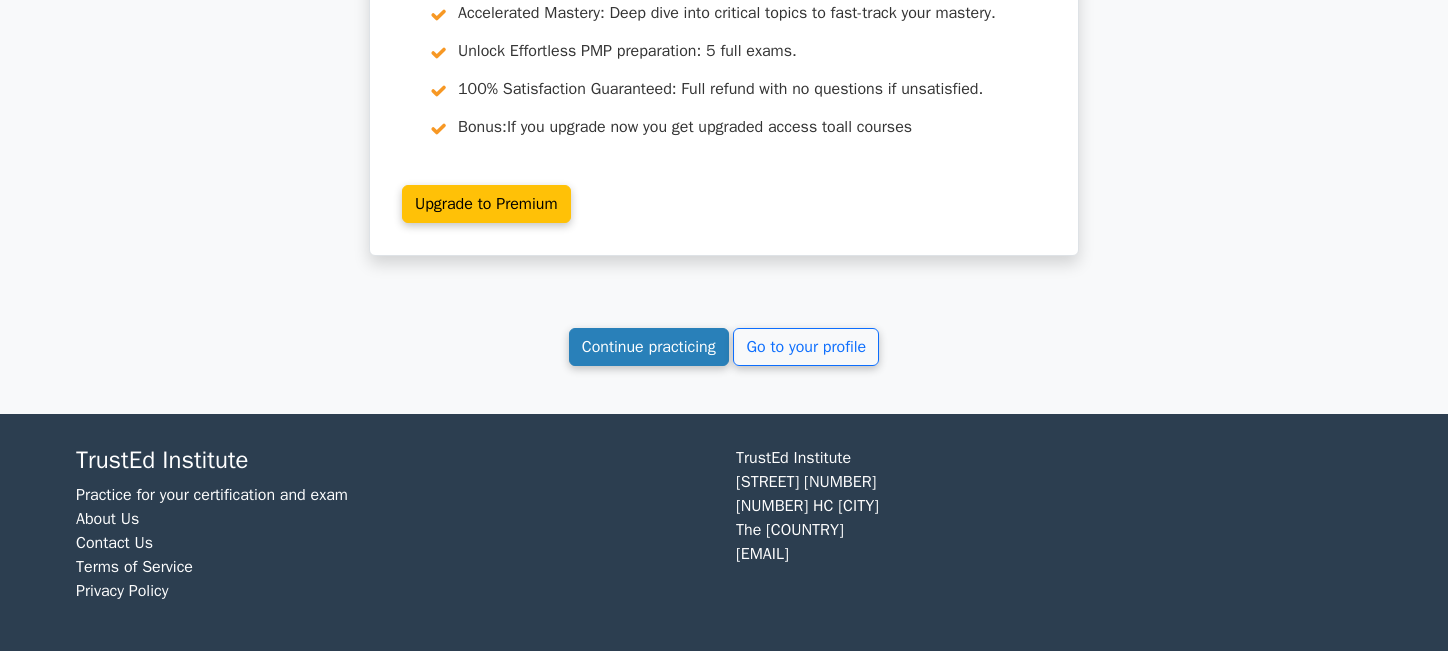 click on "Continue practicing" at bounding box center (649, 347) 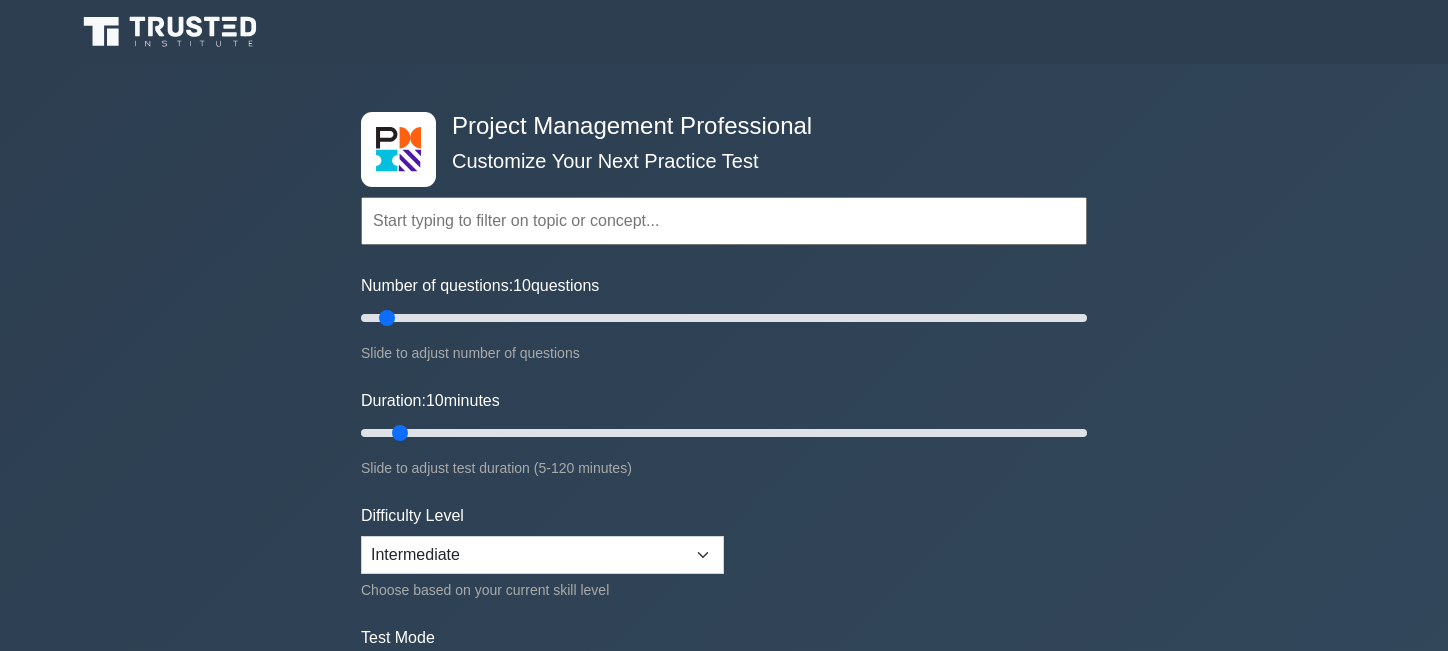 scroll, scrollTop: 0, scrollLeft: 0, axis: both 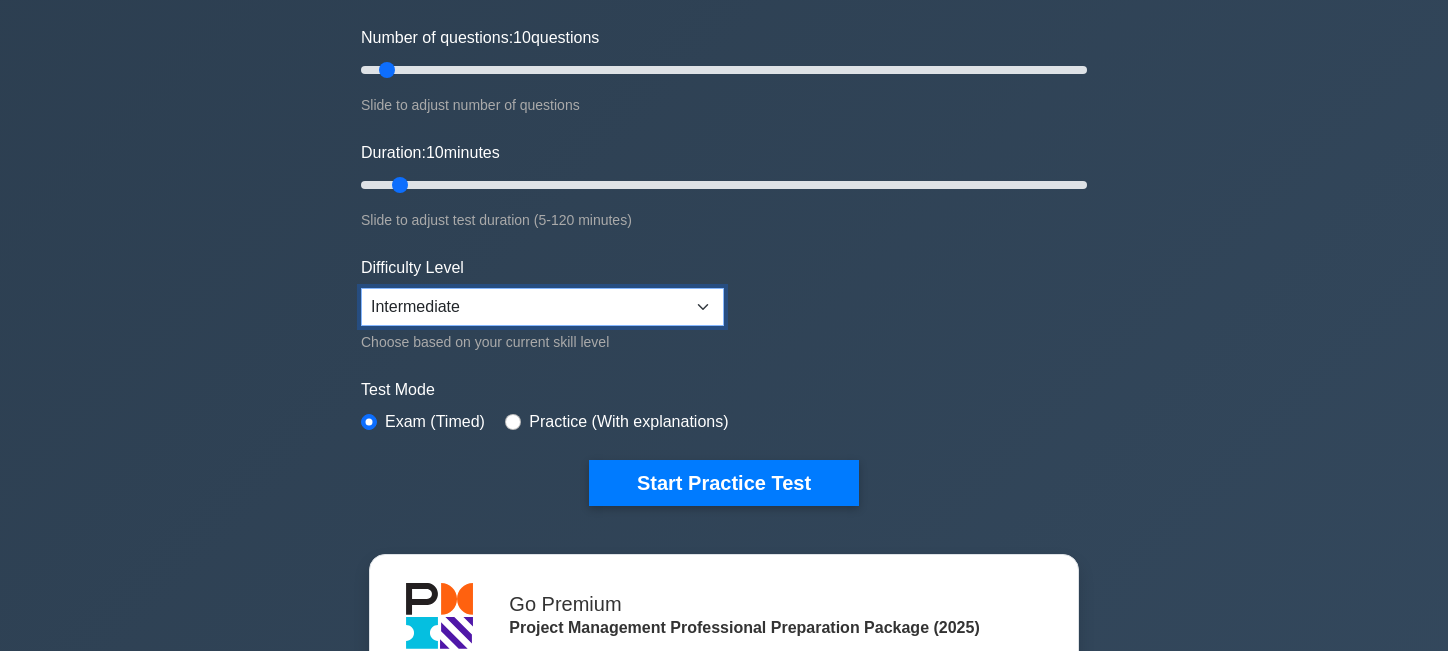 click on "Beginner
Intermediate
Expert" at bounding box center [542, 307] 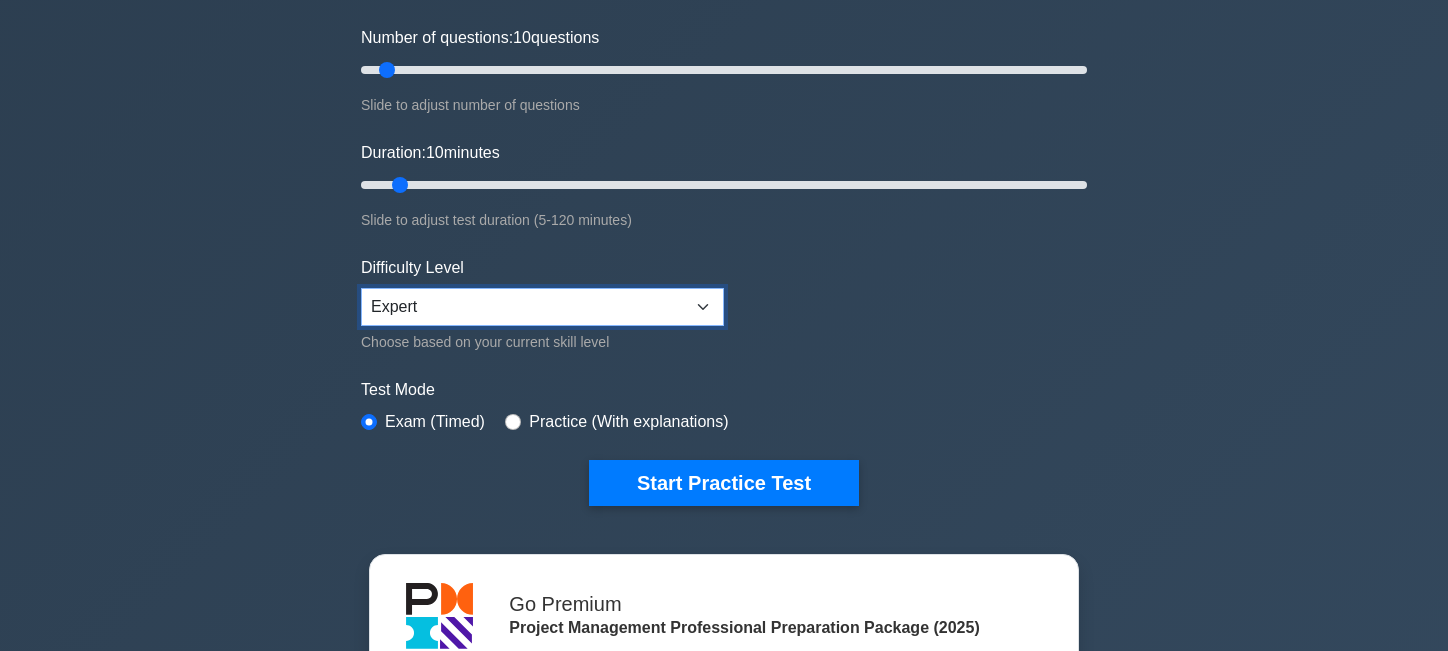 click on "Beginner
Intermediate
Expert" at bounding box center [542, 307] 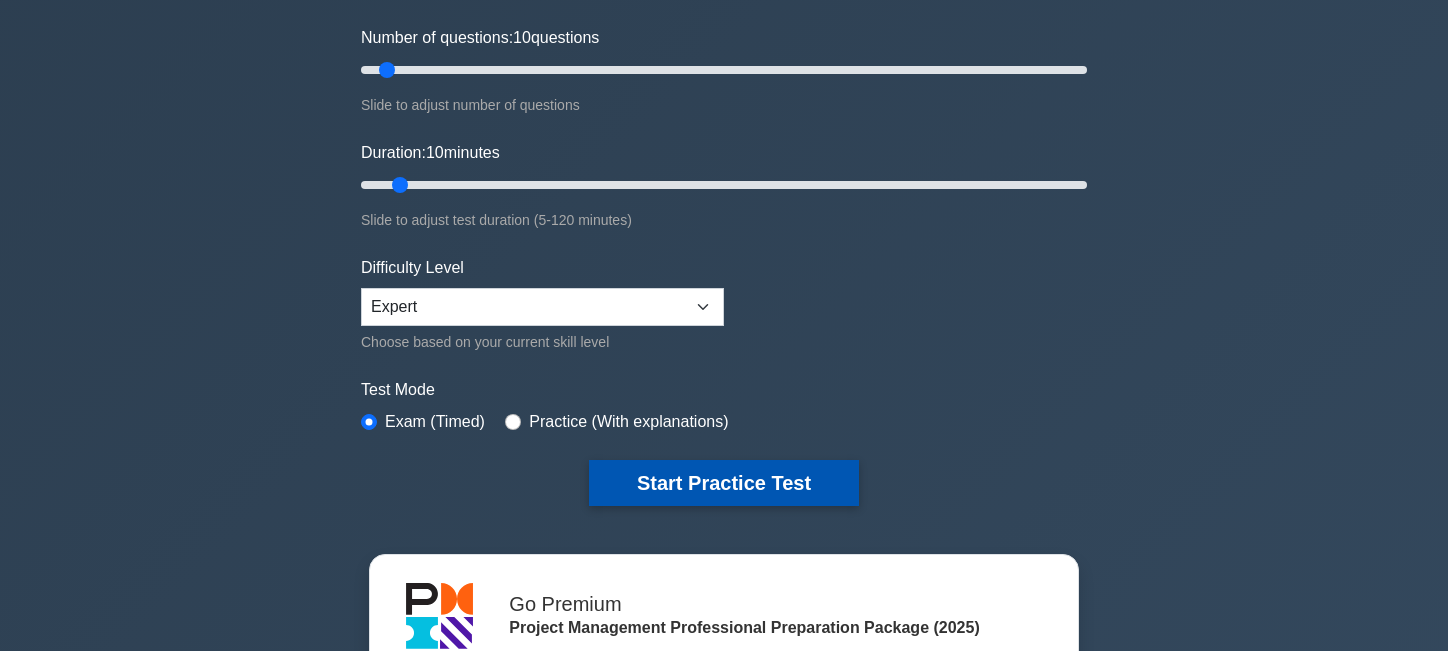 click on "Start Practice Test" at bounding box center (724, 483) 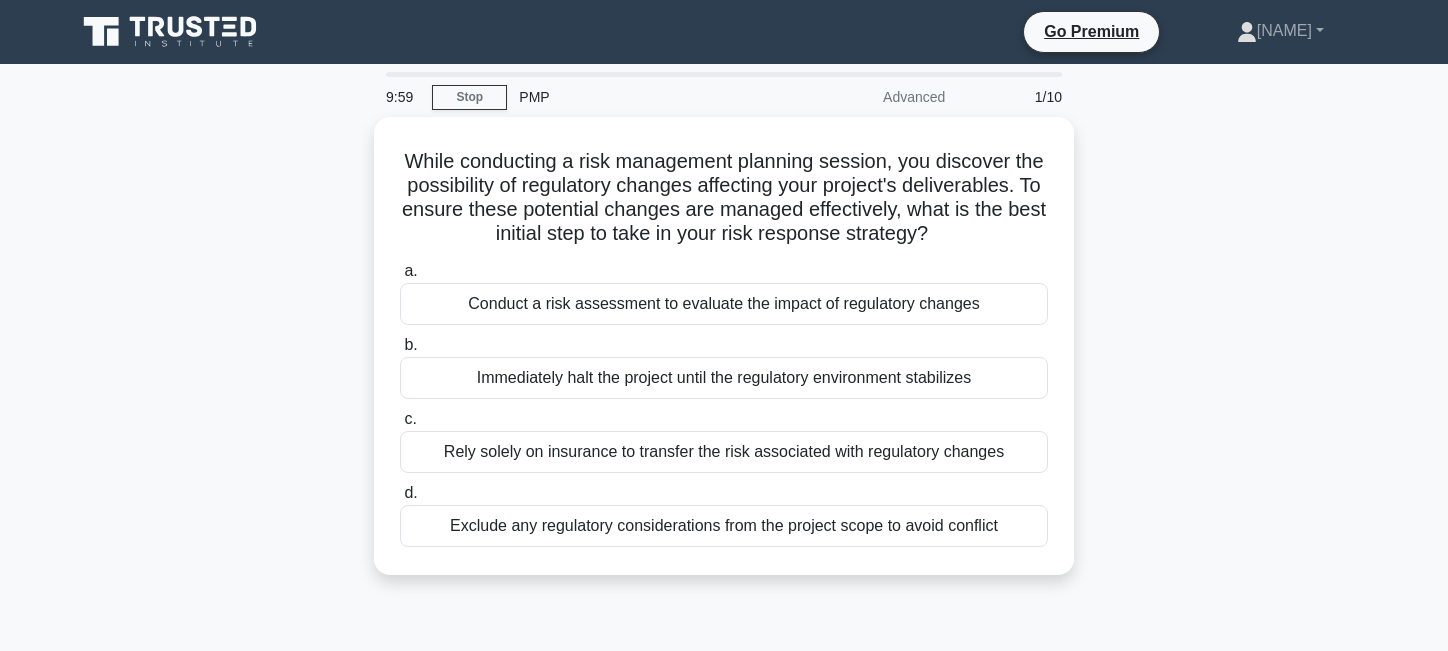 scroll, scrollTop: 0, scrollLeft: 0, axis: both 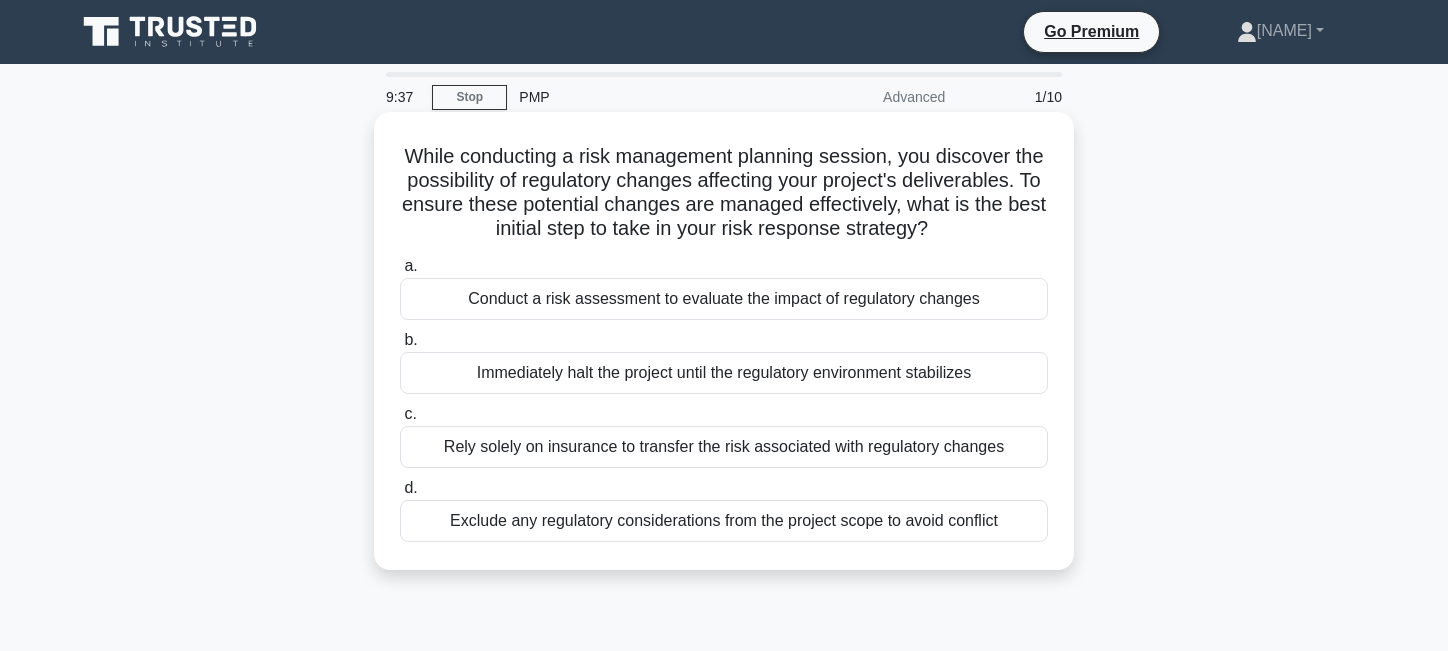 click on "Conduct a risk assessment to evaluate the impact of regulatory changes" at bounding box center [724, 299] 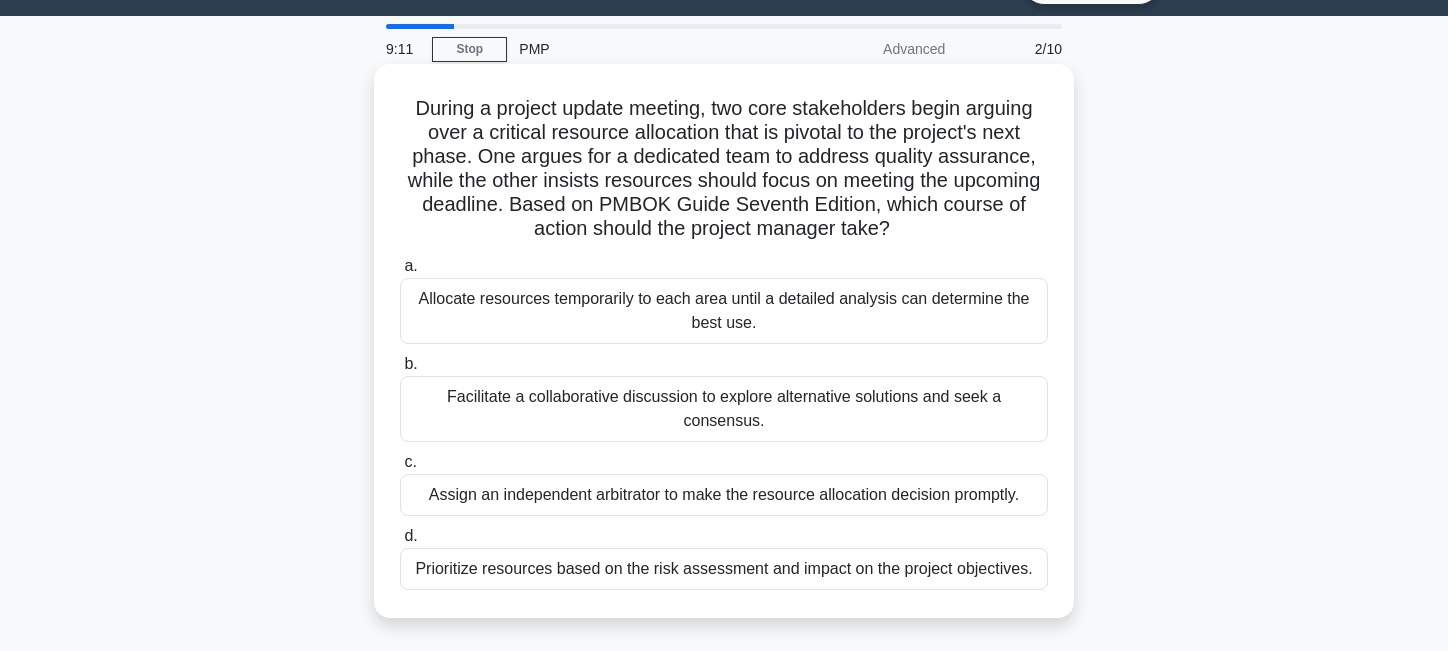scroll, scrollTop: 52, scrollLeft: 0, axis: vertical 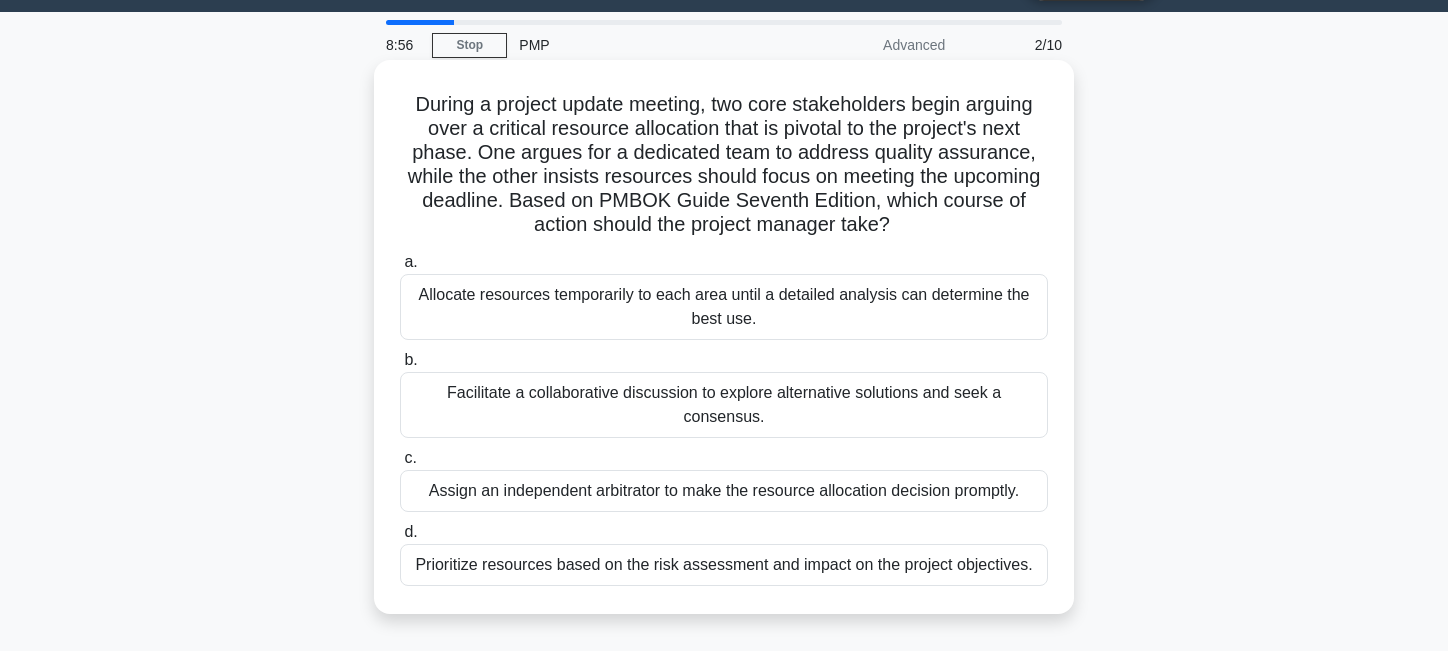 click on "Facilitate a collaborative discussion to explore alternative solutions and seek a consensus." at bounding box center (724, 405) 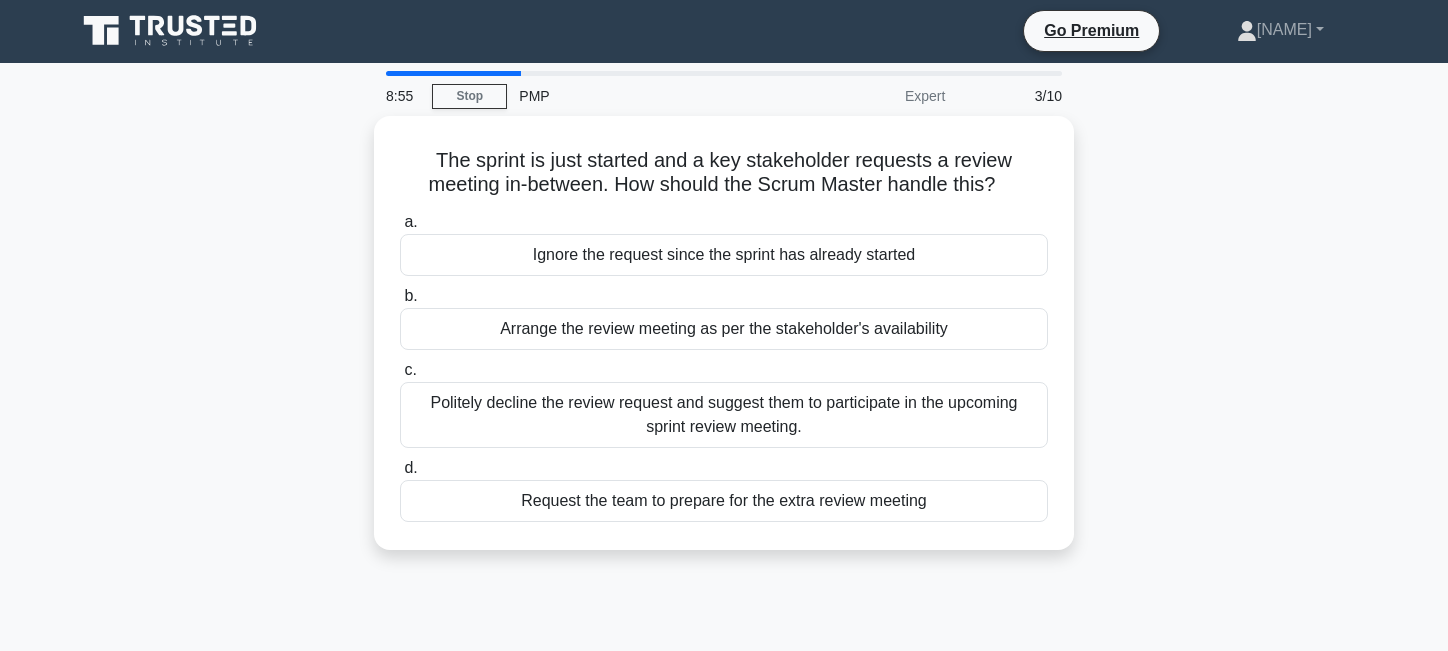 scroll, scrollTop: 0, scrollLeft: 0, axis: both 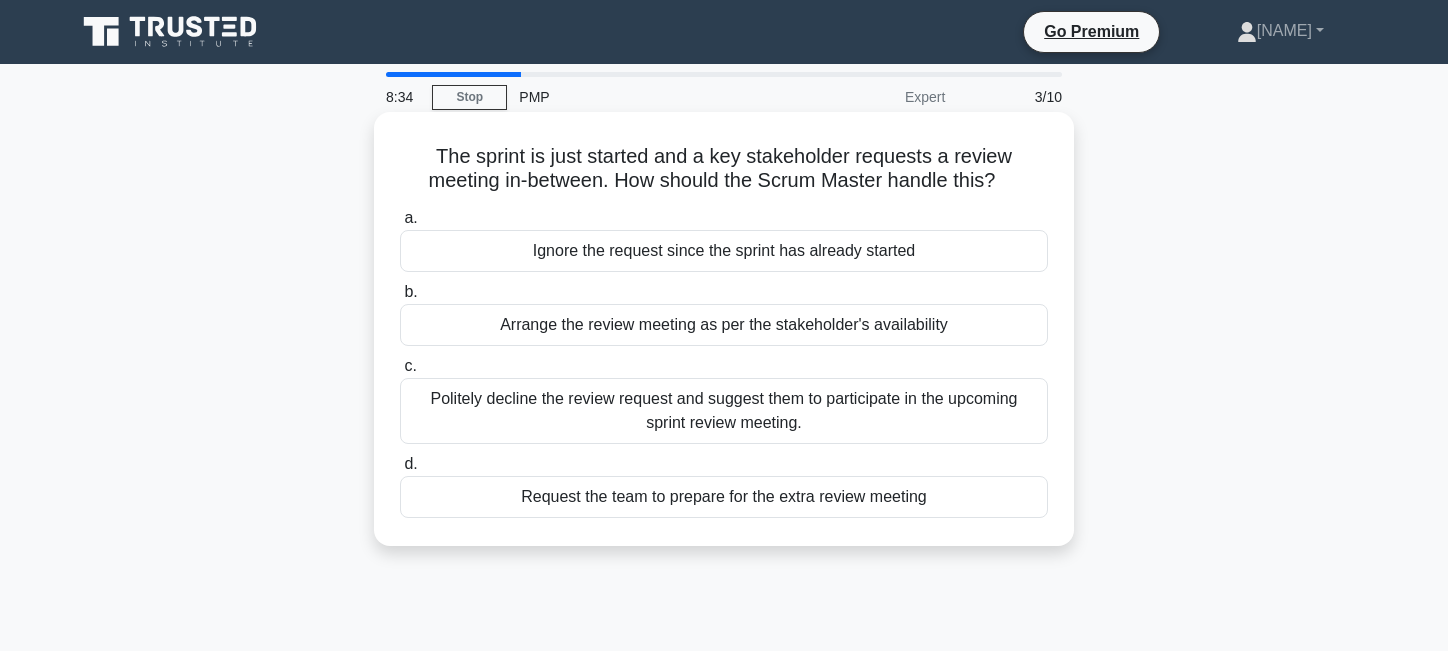 click on "Politely decline the review request and suggest them to participate in the upcoming sprint review meeting." at bounding box center (724, 411) 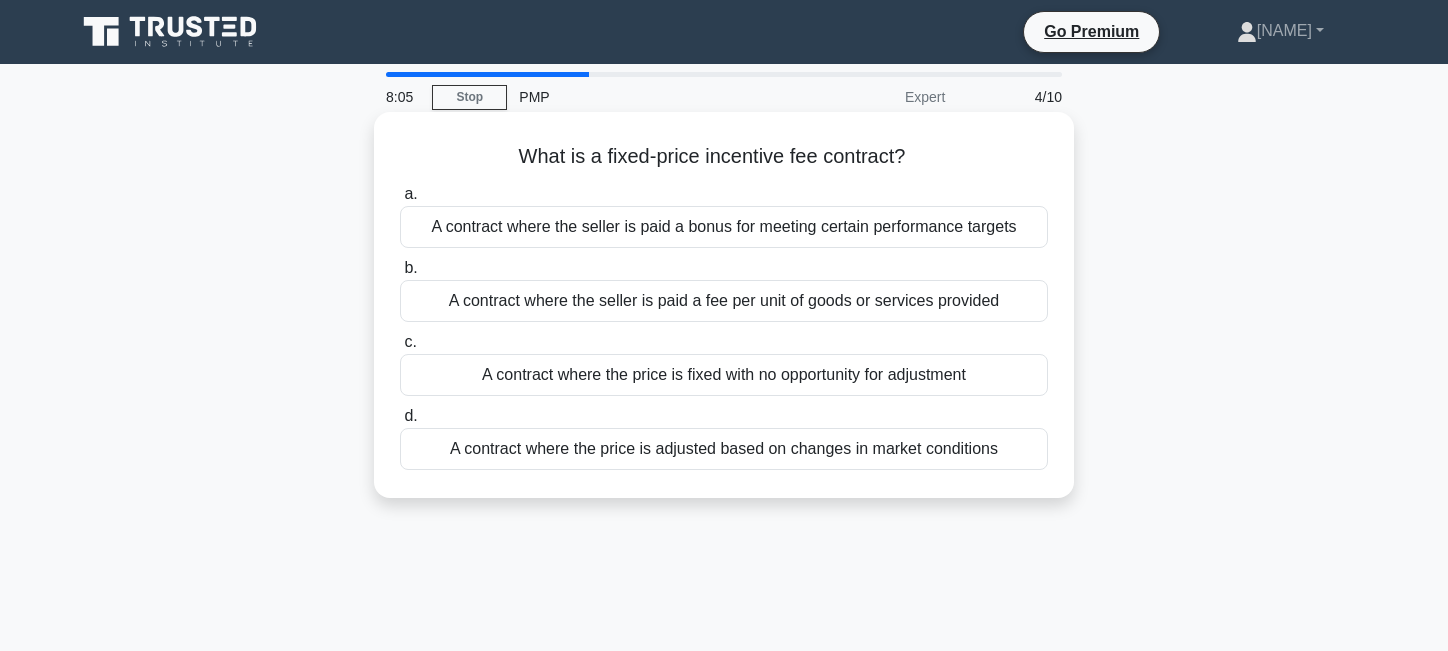 click on "A contract where the seller is paid a bonus for meeting certain performance targets" at bounding box center [724, 227] 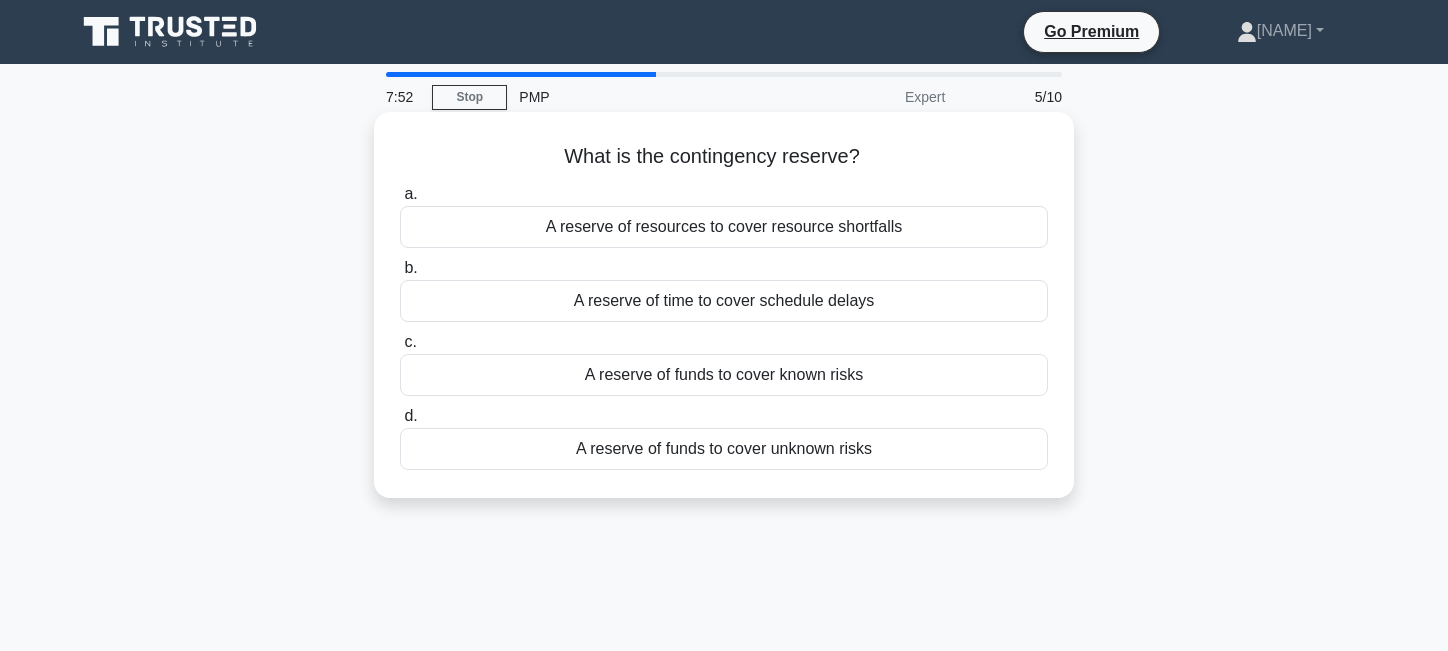 click on "A reserve of funds to cover known risks" at bounding box center [724, 375] 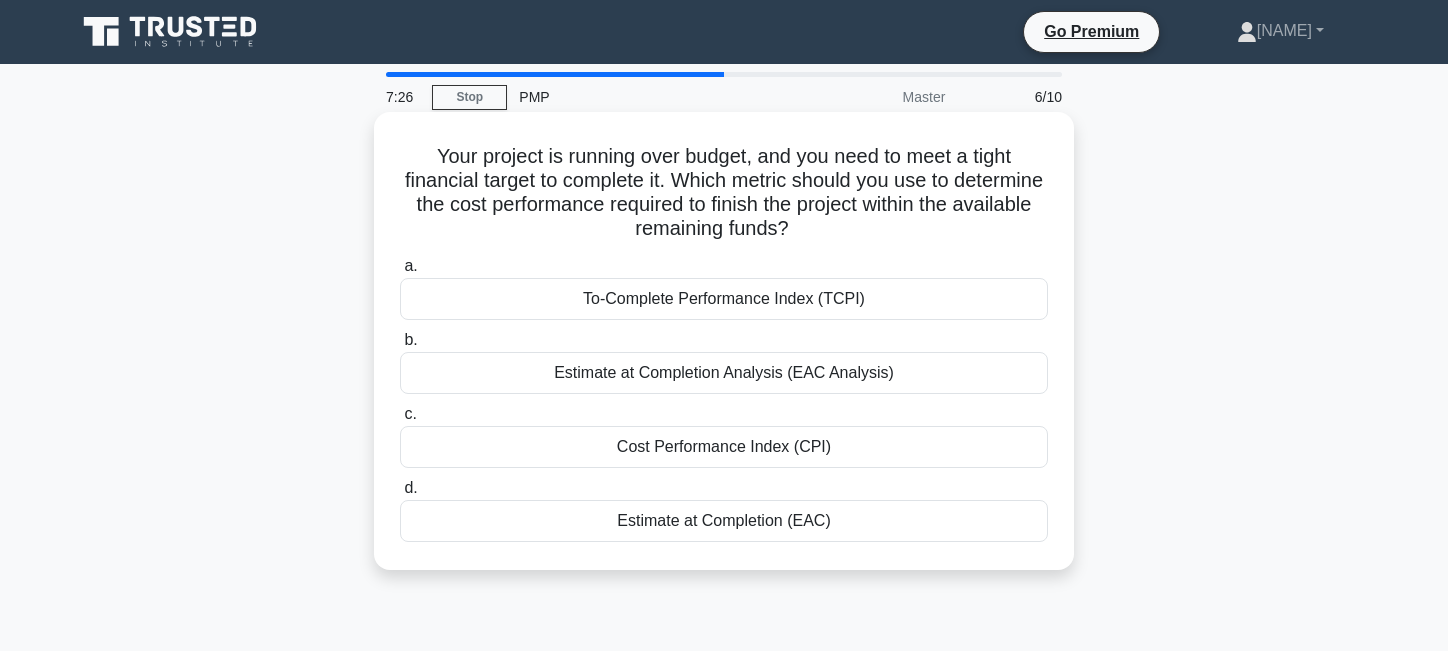 click on "To-Complete Performance Index (TCPI)" at bounding box center [724, 299] 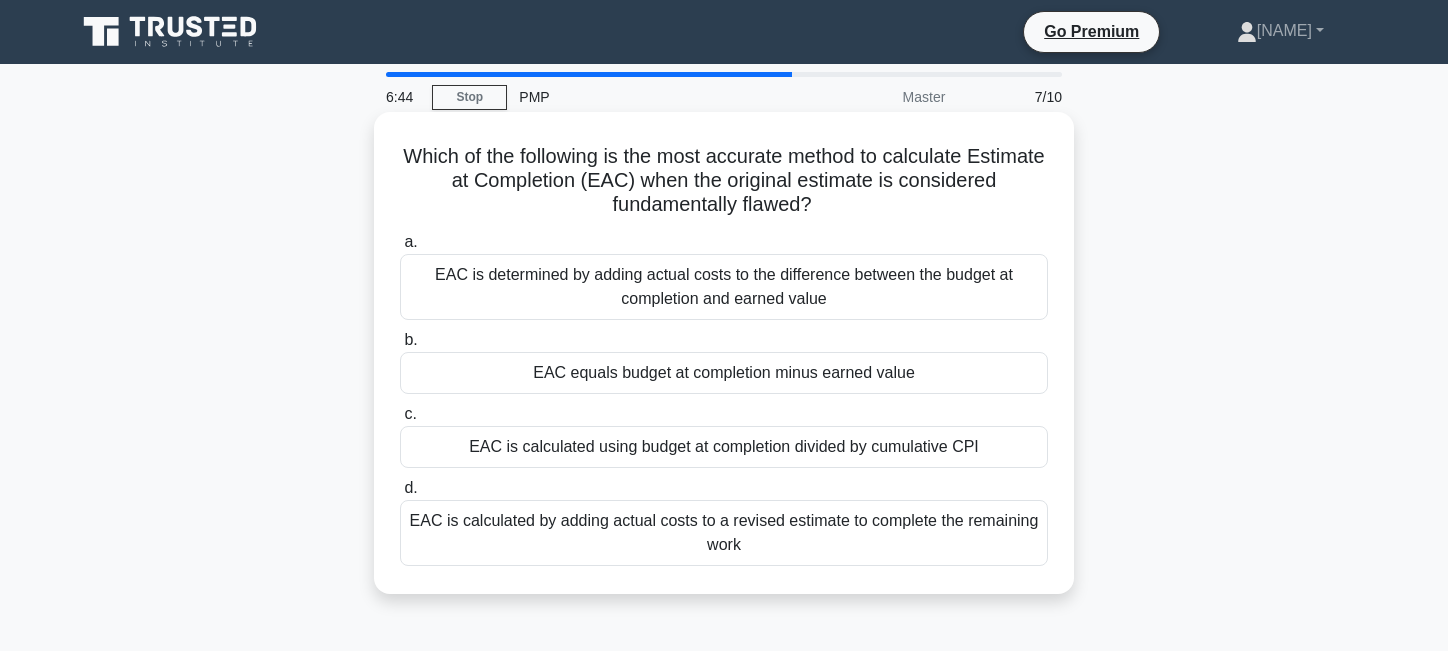 click on "EAC is calculated using budget at completion divided by cumulative CPI" at bounding box center (724, 447) 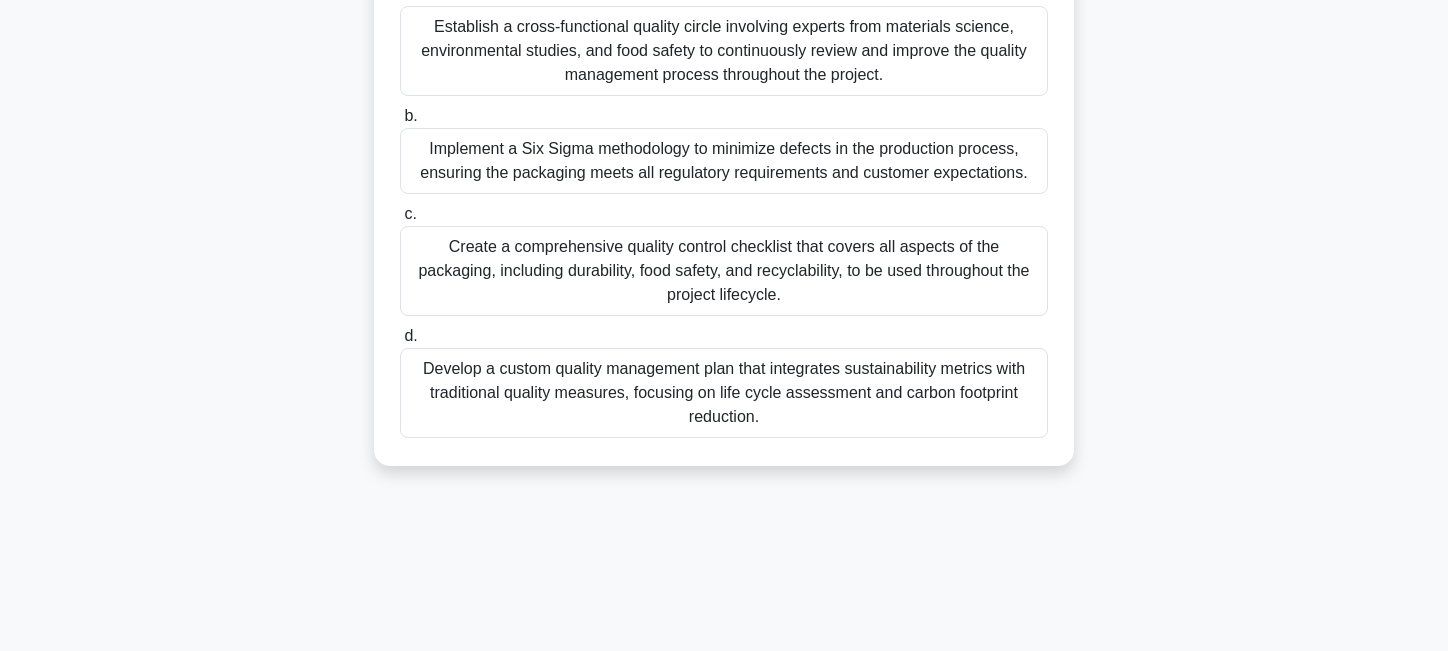 scroll, scrollTop: 348, scrollLeft: 0, axis: vertical 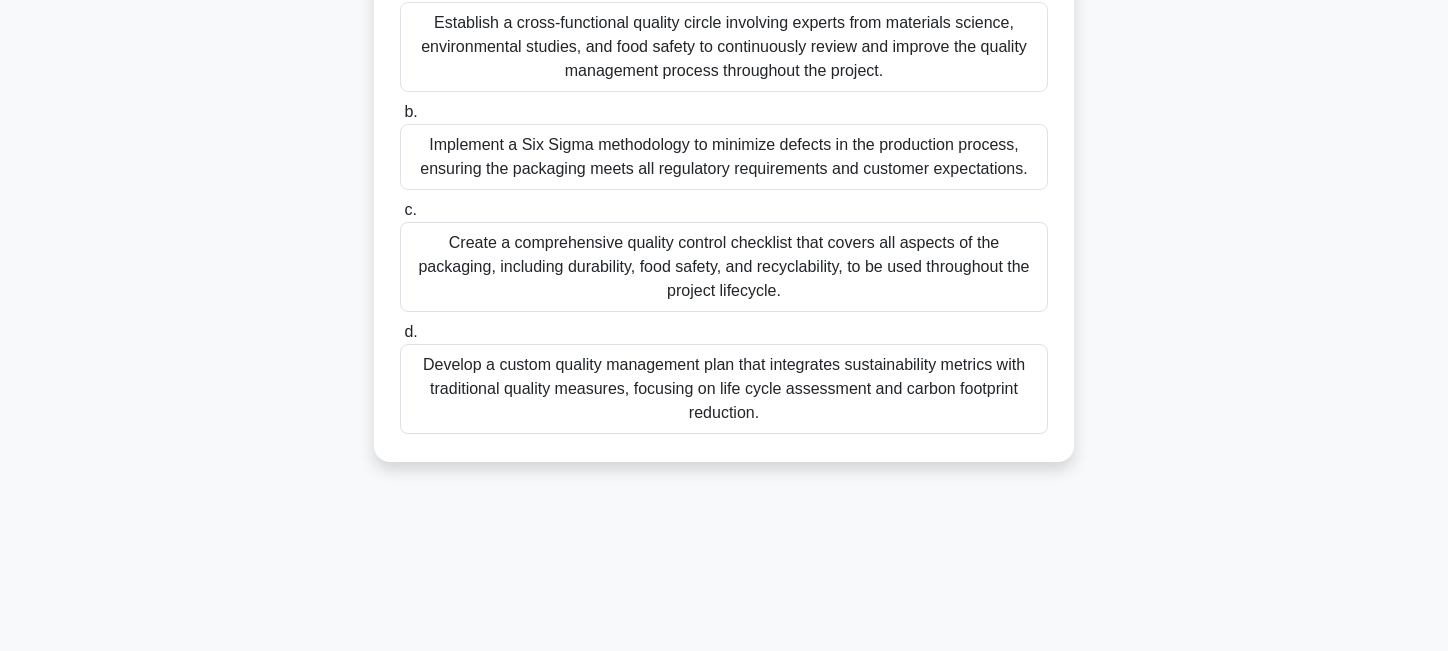 click on "Develop a custom quality management plan that integrates sustainability metrics with traditional quality measures, focusing on life cycle assessment and carbon footprint reduction." at bounding box center [724, 389] 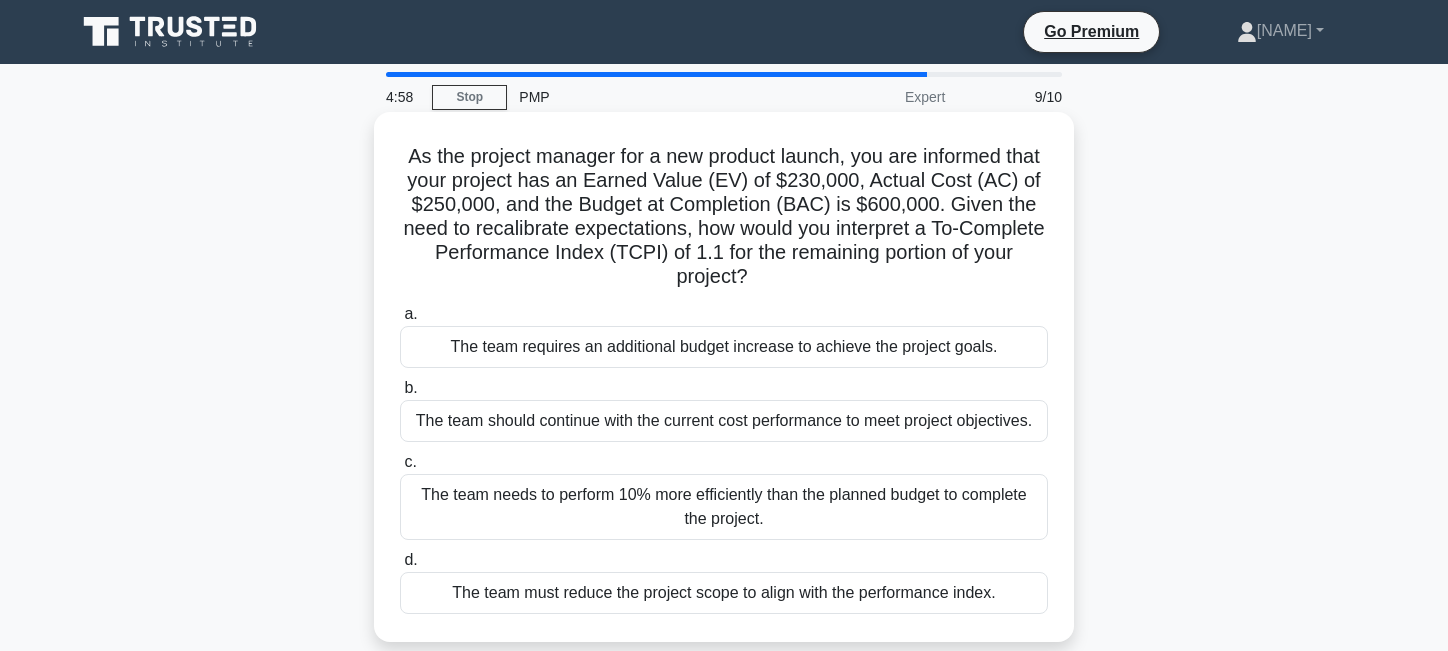 scroll, scrollTop: 34, scrollLeft: 0, axis: vertical 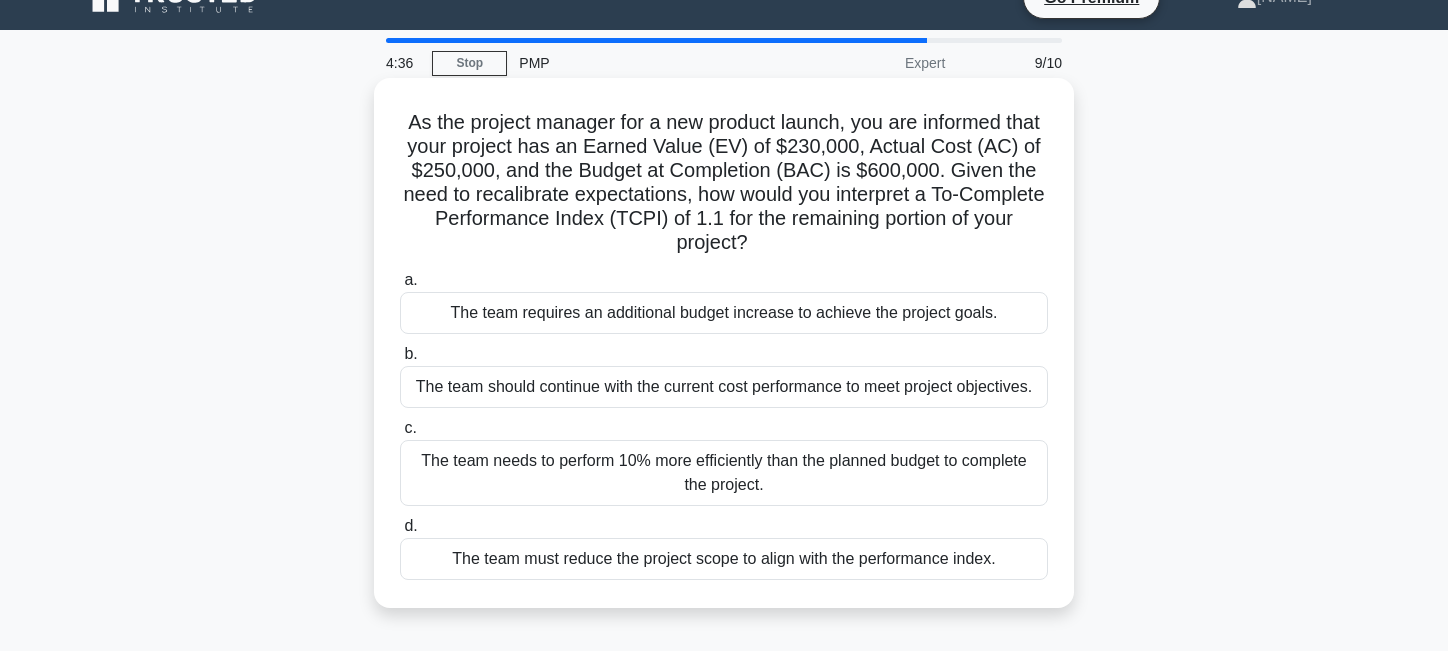 click on "The team needs to perform 10% more efficiently than the planned budget to complete the project." at bounding box center [724, 473] 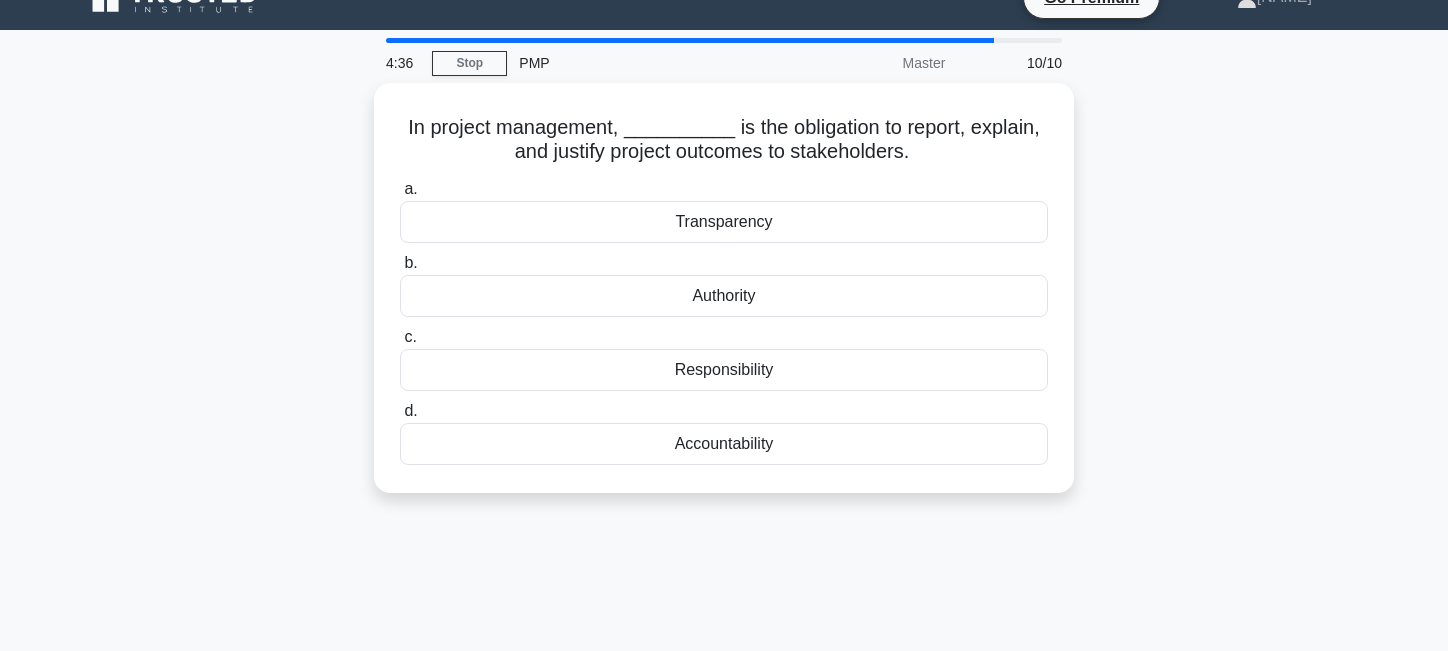 scroll, scrollTop: 0, scrollLeft: 0, axis: both 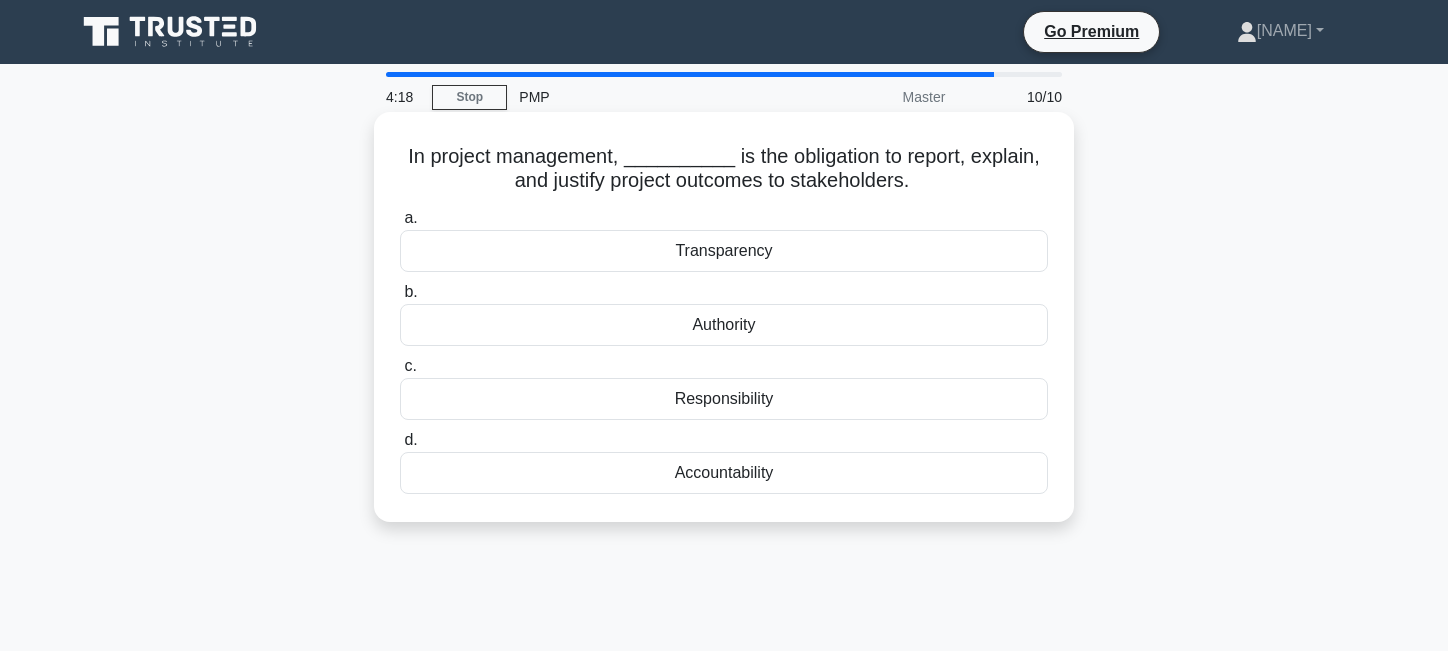 click on "Accountability" at bounding box center (724, 473) 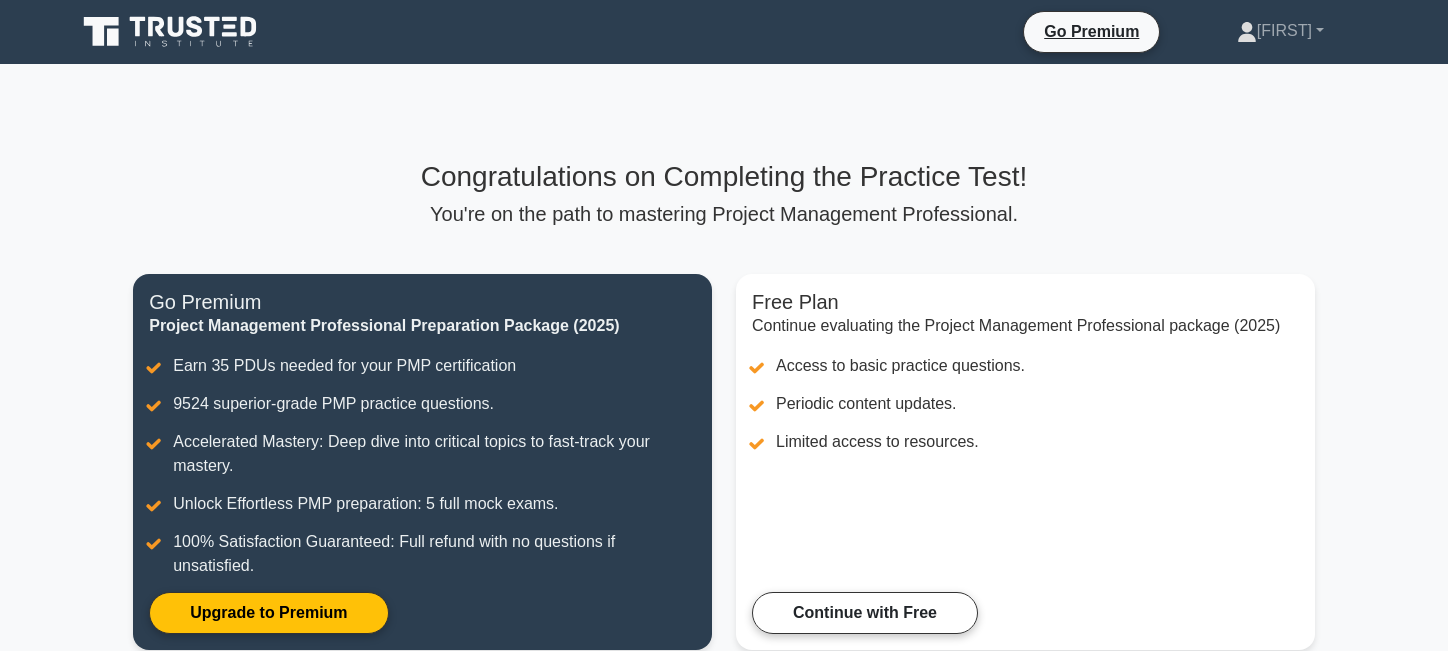scroll, scrollTop: 339, scrollLeft: 0, axis: vertical 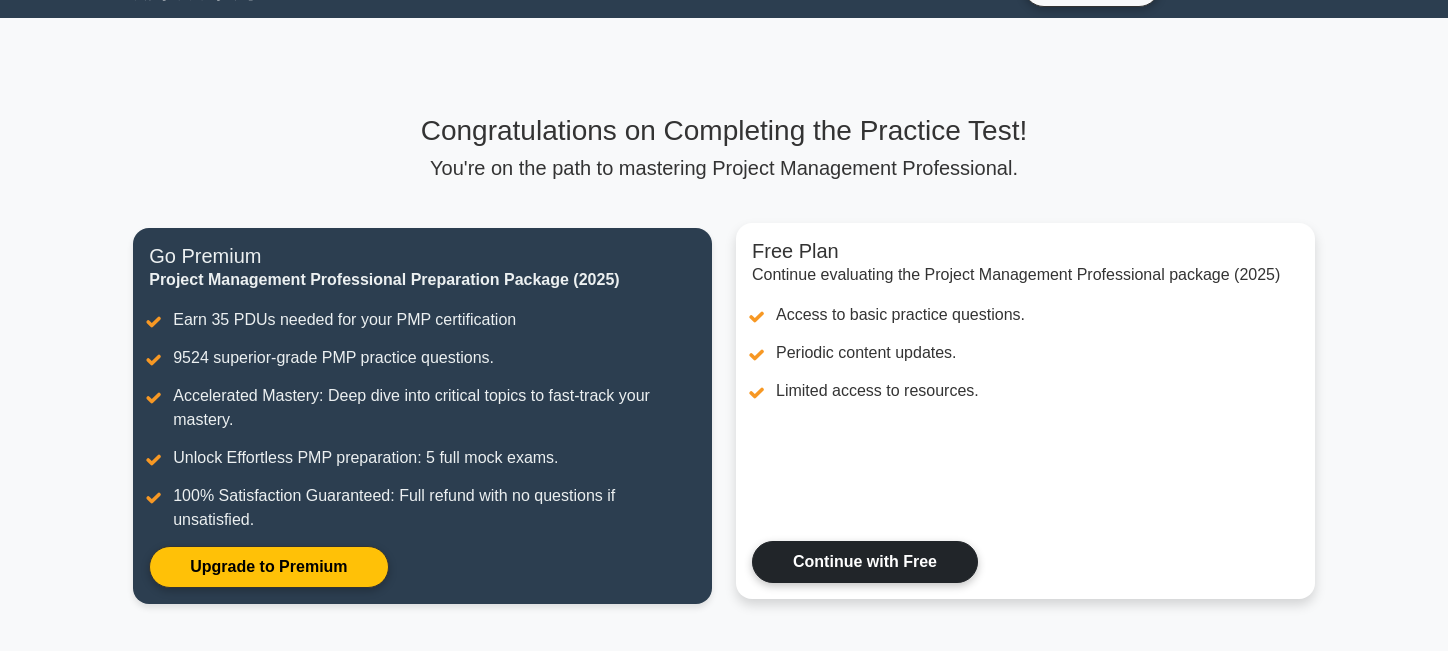 click on "Continue with Free" at bounding box center (865, 562) 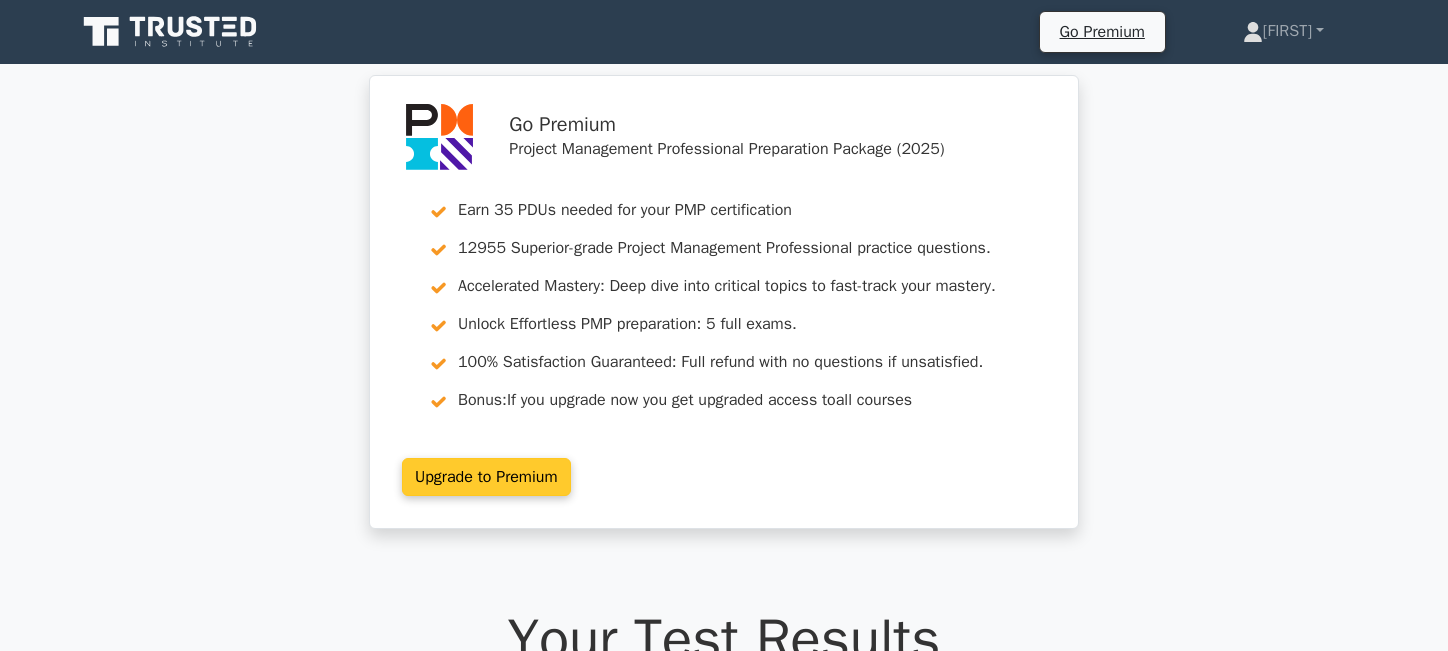scroll, scrollTop: 280, scrollLeft: 0, axis: vertical 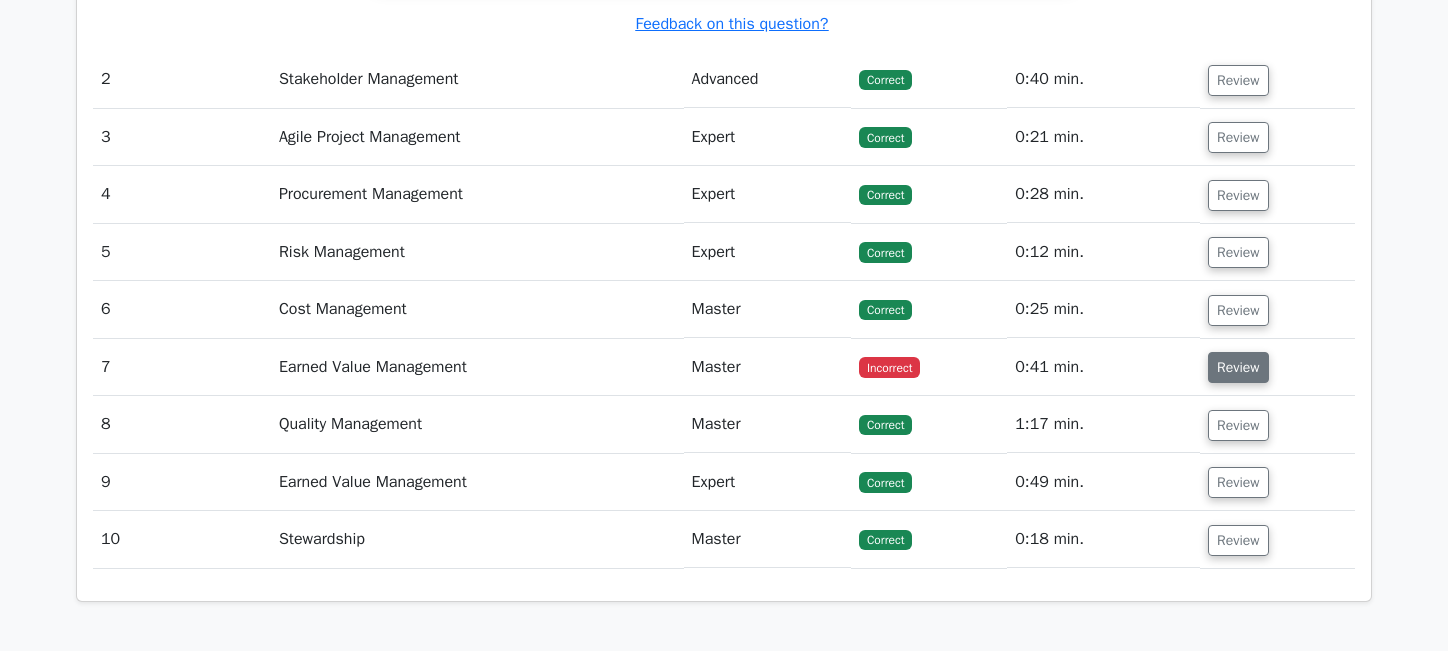 click on "Review" at bounding box center [1238, 367] 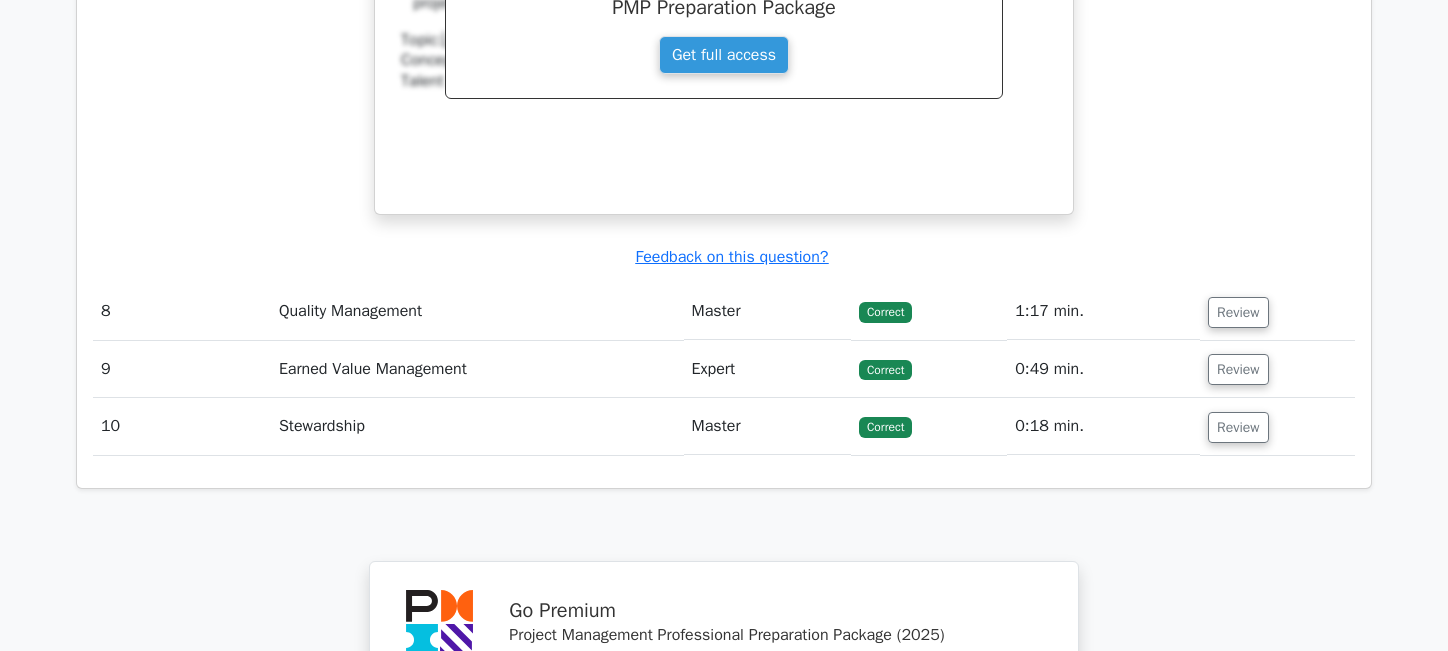 scroll, scrollTop: 3734, scrollLeft: 0, axis: vertical 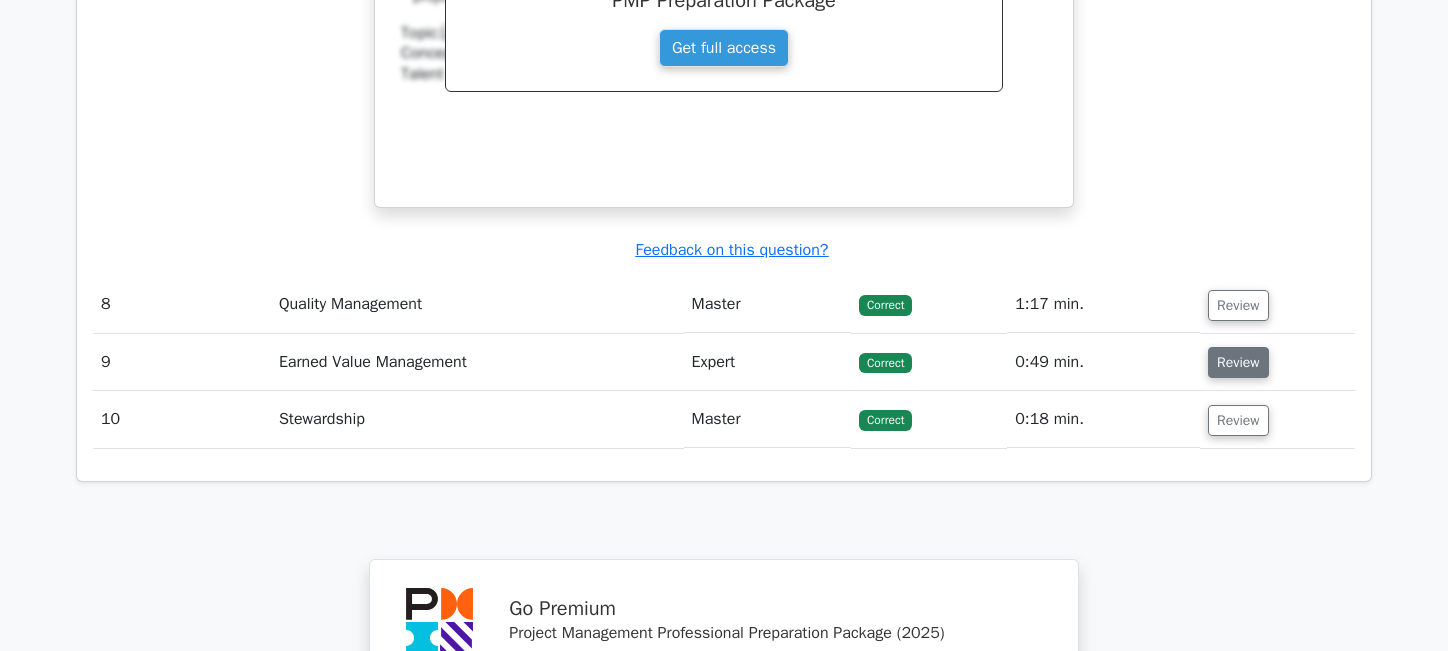 click on "Review" at bounding box center [1238, 362] 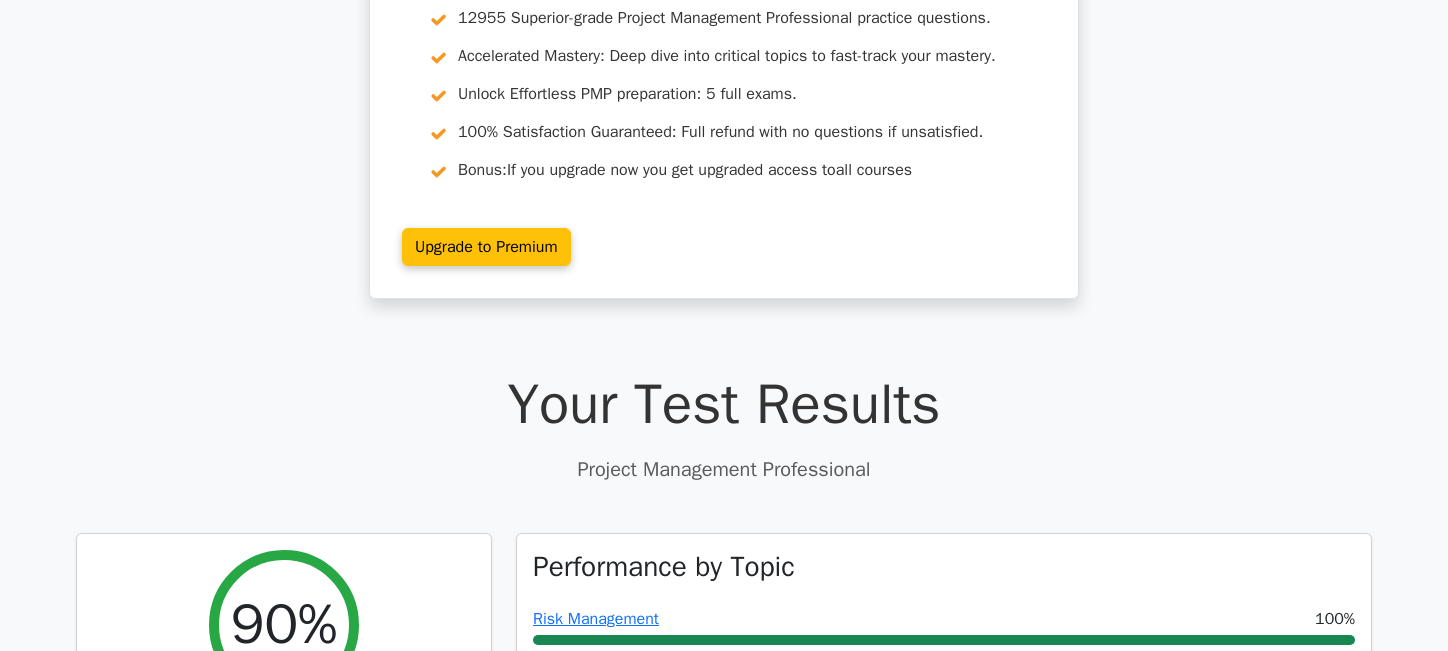 scroll, scrollTop: 0, scrollLeft: 0, axis: both 